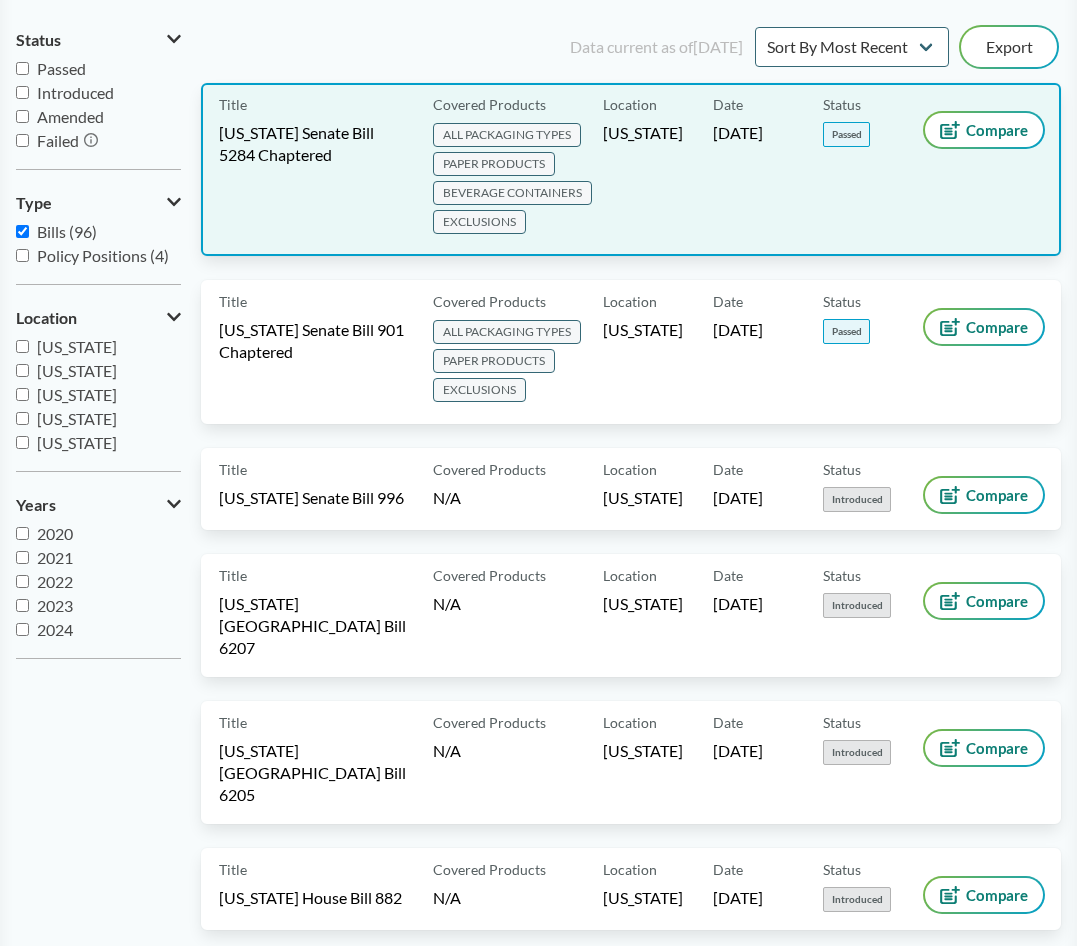 scroll, scrollTop: 0, scrollLeft: 0, axis: both 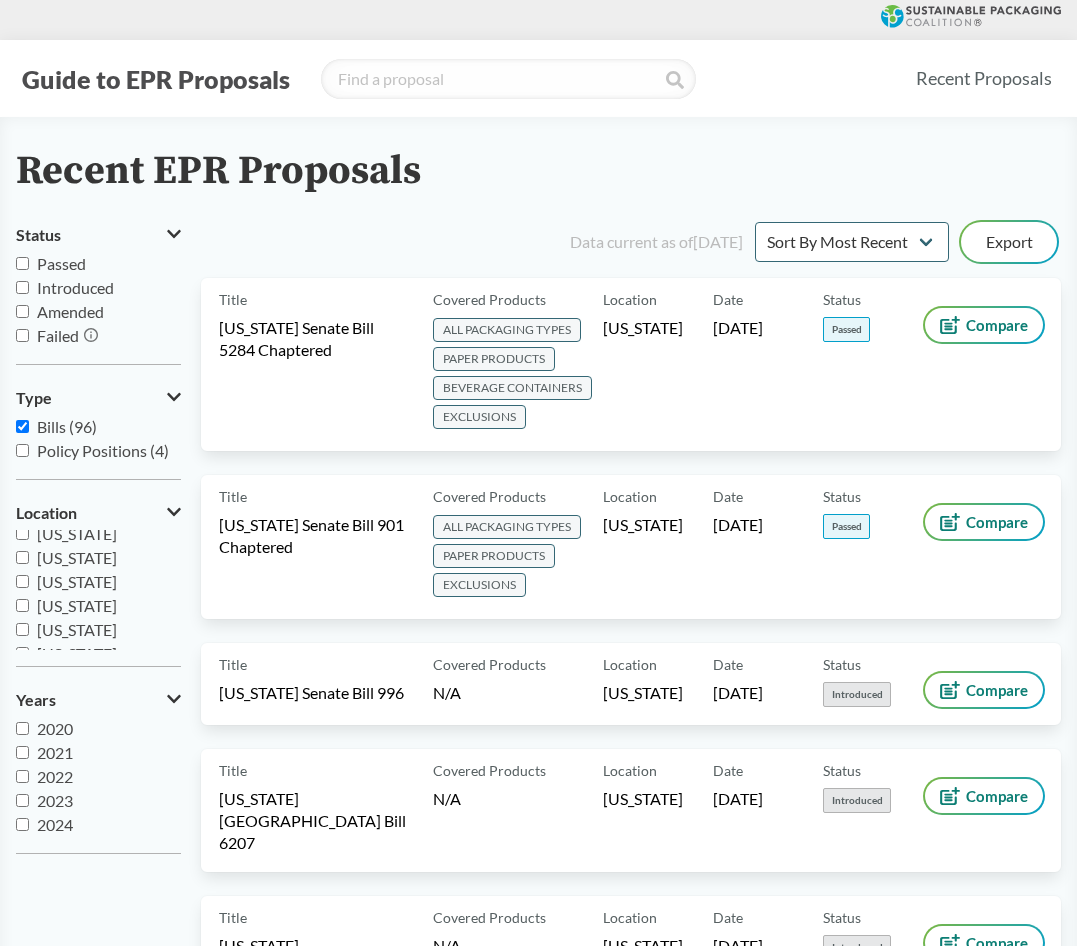 click on "[US_STATE]" at bounding box center [77, 557] 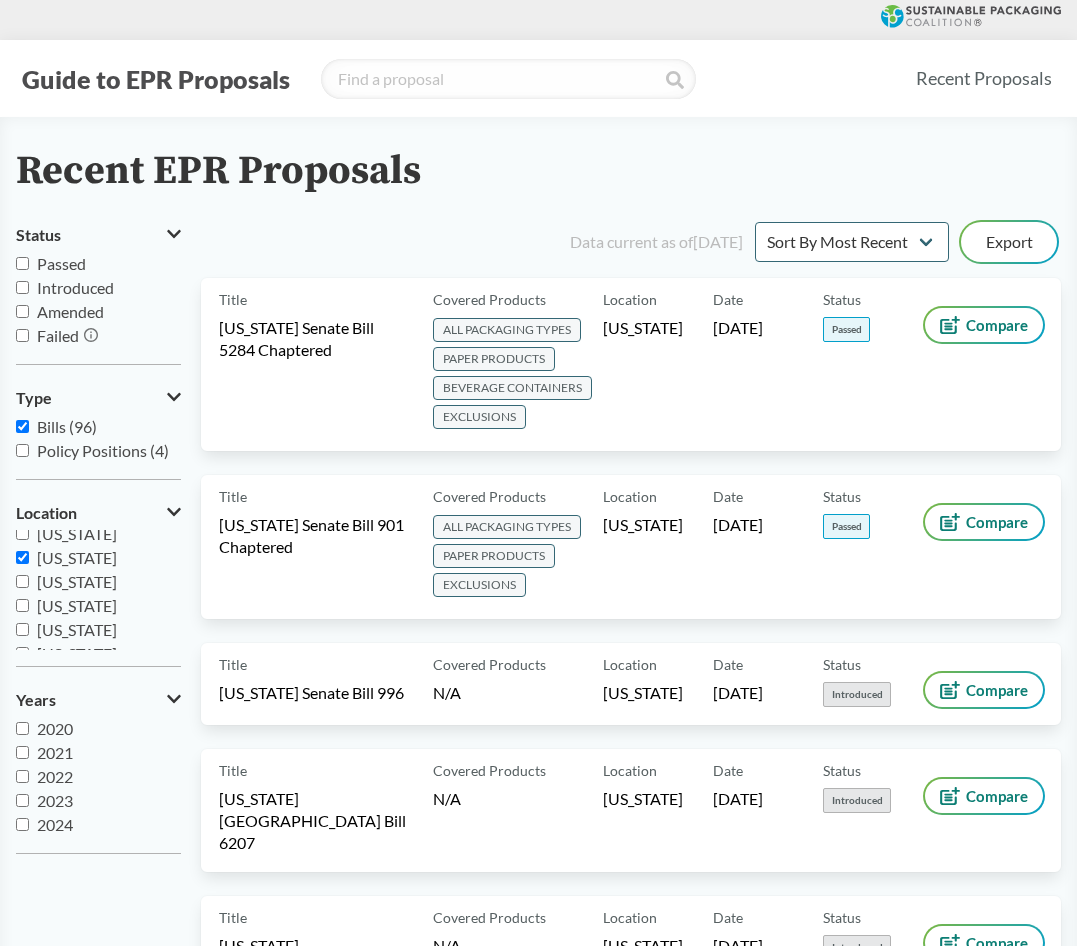 checkbox on "true" 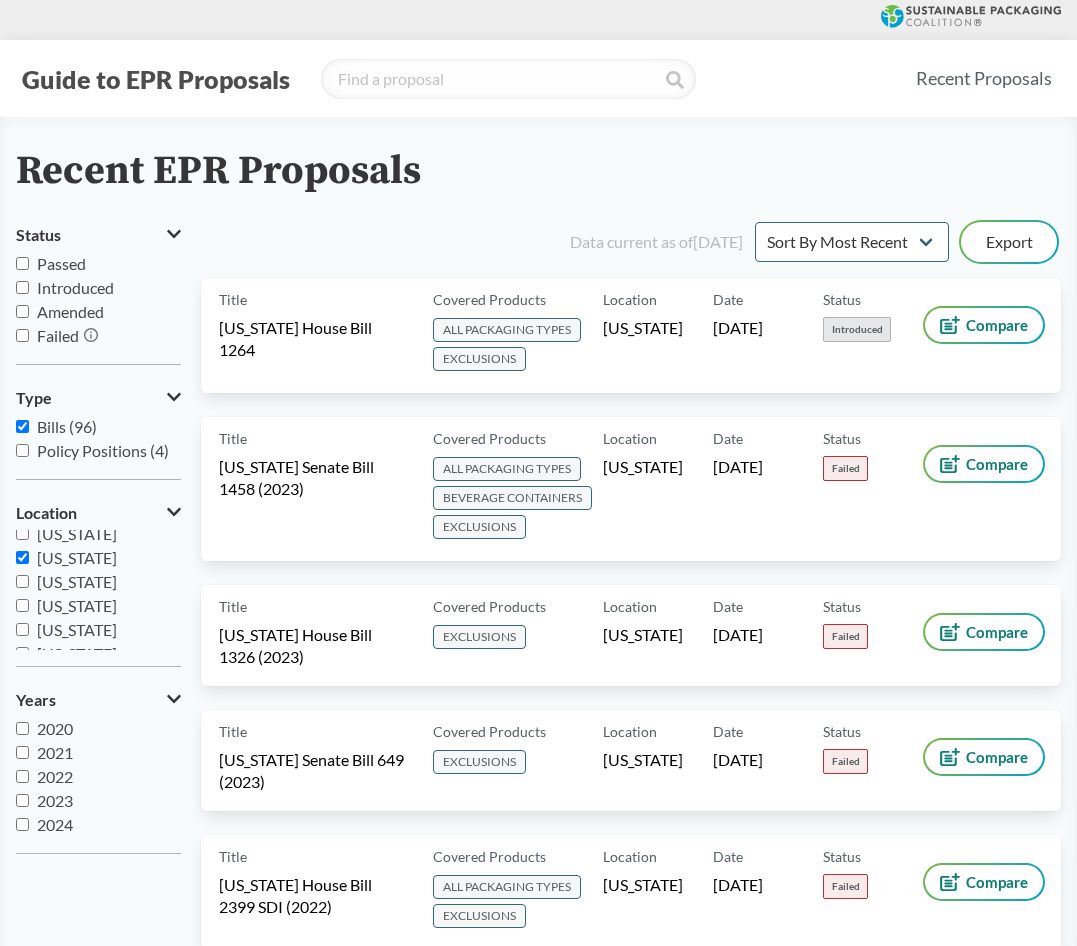 click on "Recent EPR Proposals Status Passed Introduced Amended Failed Type Bills (96) Policy Positions (4) Location [US_STATE] [US_STATE] [US_STATE] [US_STATE] [US_STATE] [US_STATE] [US_STATE] [US_STATE] [US_STATE] [US_STATE] [US_STATE] [US_STATE] [US_STATE] [US_STATE] [US_STATE] [US_STATE] [US_STATE] [US_STATE] [US_STATE] [US_STATE] [US_STATE] [US_STATE] [GEOGRAPHIC_DATA] Years 2020 2021 2022 2023 2024 2025 Data current as of  [DATE] Sort By Most Recent Sort By Status Export Title [US_STATE] House Bill 1264 Covered Products ALL PACKAGING TYPES EXCLUSIONS Location [US_STATE] Date [DATE] Status Introduced Compare Title [US_STATE] Senate Bill 1458 (2023) Covered Products ALL PACKAGING TYPES BEVERAGE CONTAINERS EXCLUSIONS Location [US_STATE] Date [DATE] Status Failed Compare Title [US_STATE] House Bill 1326 (2023) Covered Products EXCLUSIONS Location [US_STATE] Date [DATE] Status Failed Compare Title [US_STATE] Senate Bill 649 (2023) Covered Products EXCLUSIONS Location [US_STATE] Date [DATE] Status Failed Compare Title Covered Products EXCLUSIONS" at bounding box center (538, 1078) 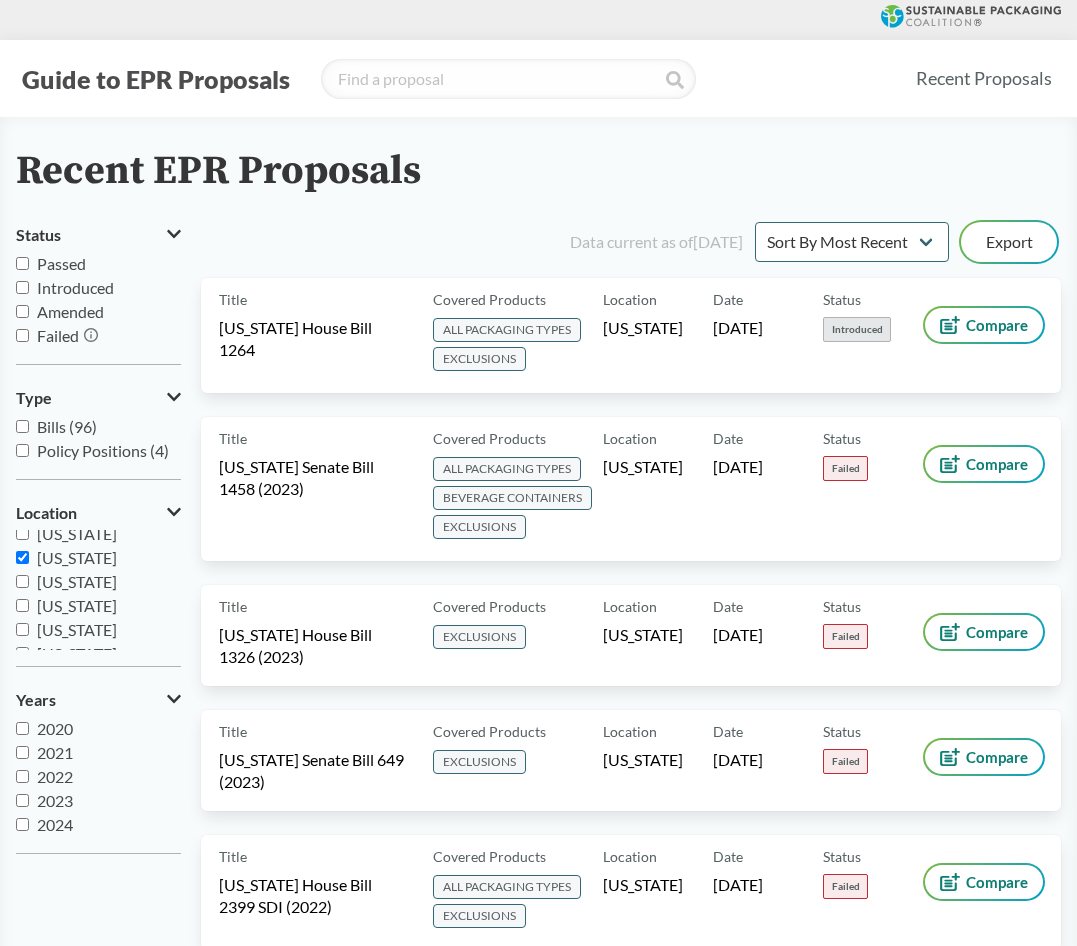 checkbox on "false" 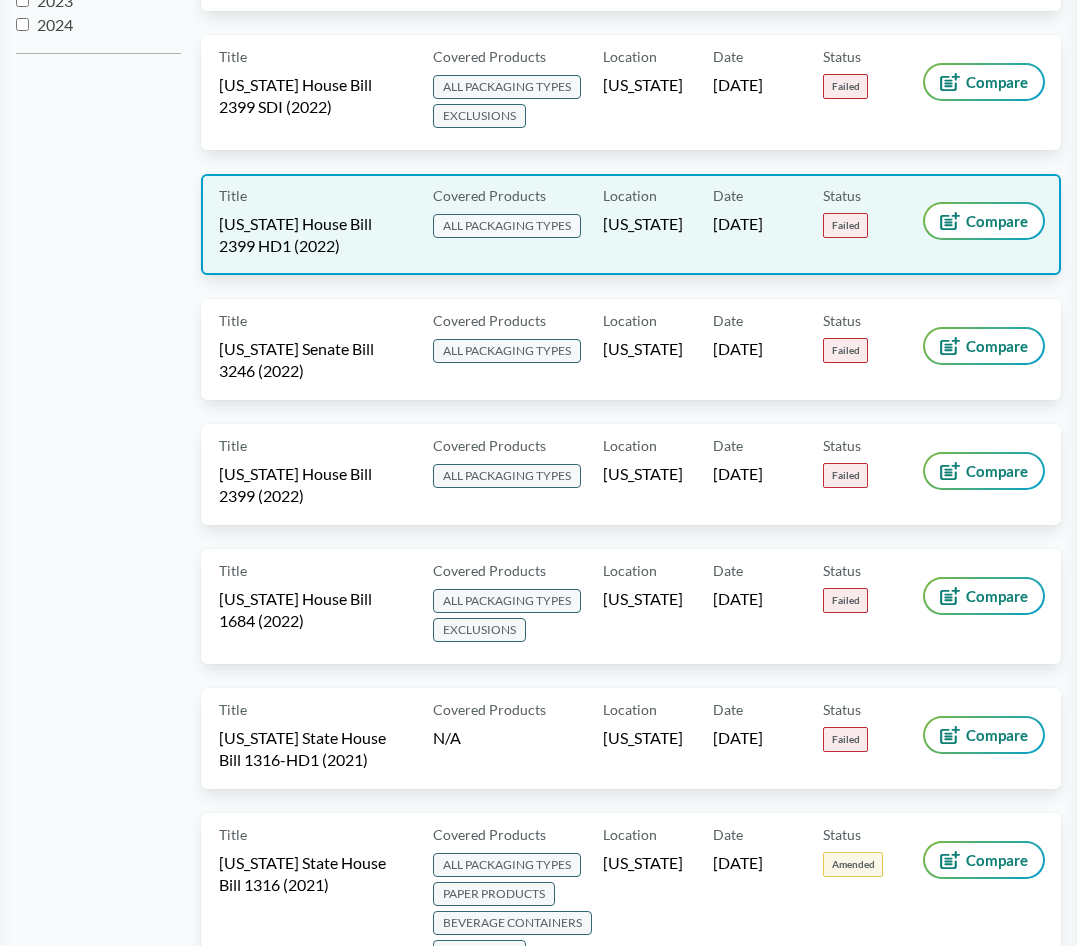 scroll, scrollTop: 900, scrollLeft: 0, axis: vertical 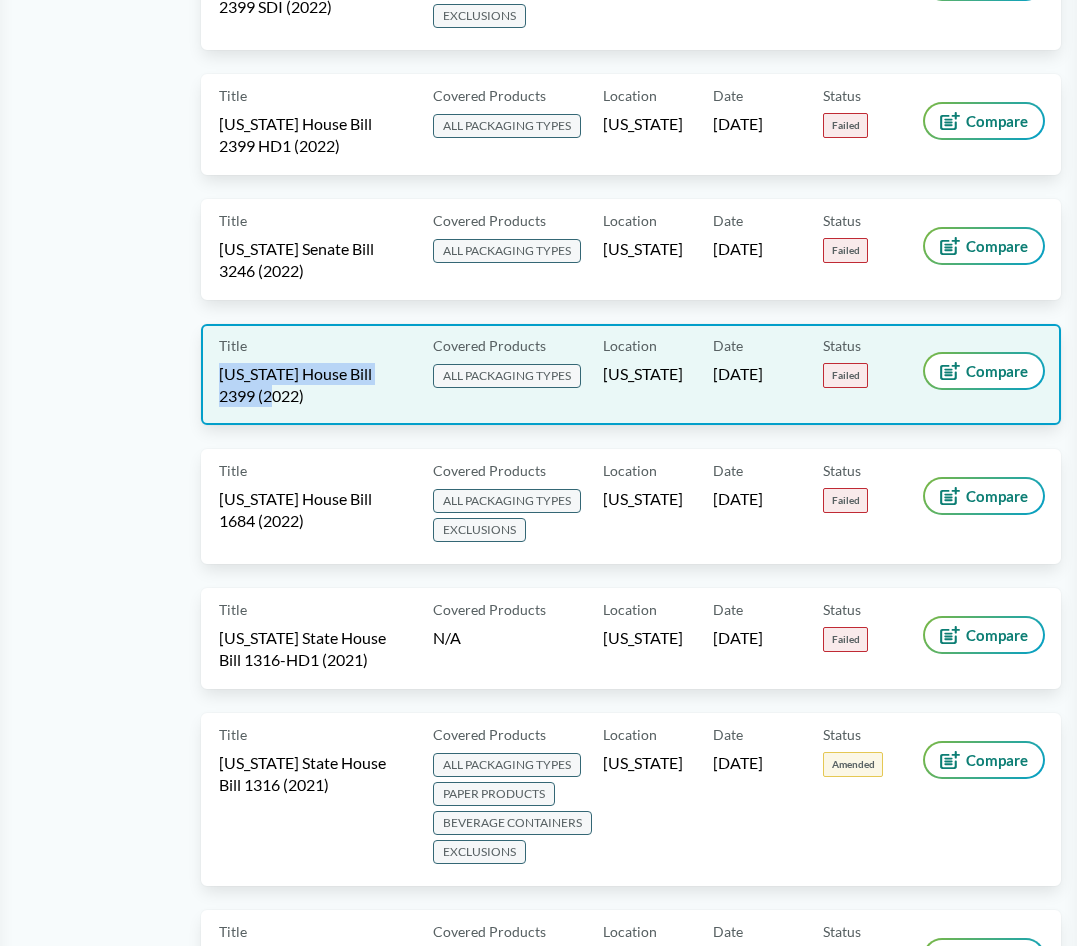 copy on "[US_STATE] House Bill 2399 (2022)" 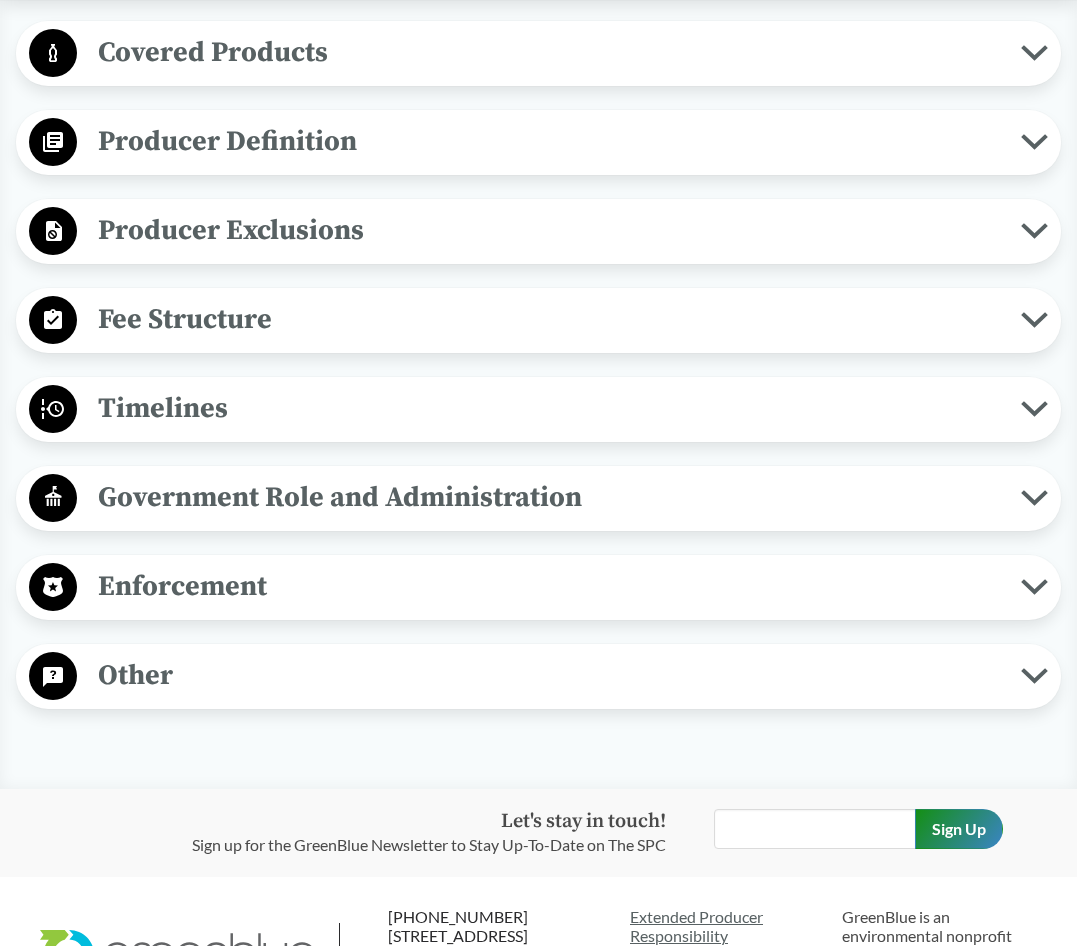 scroll, scrollTop: 0, scrollLeft: 0, axis: both 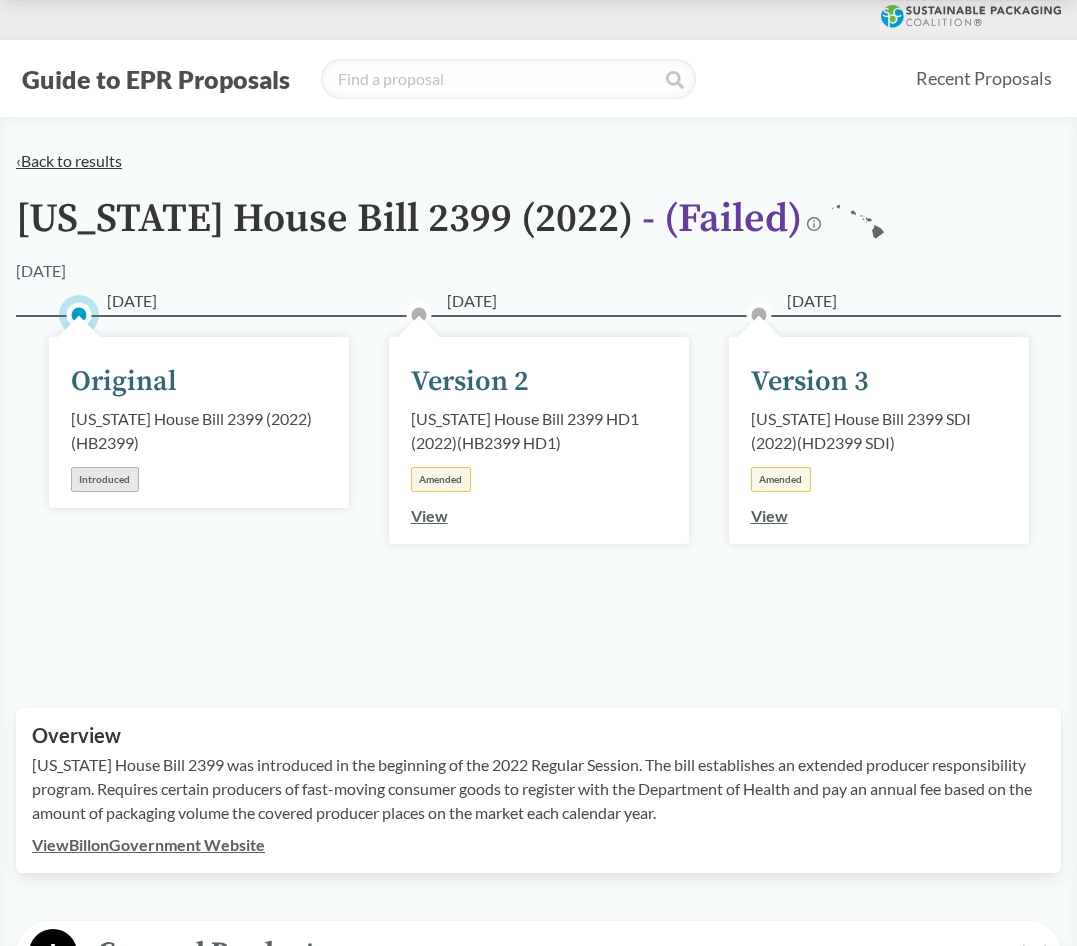click on "‹  Back to results" at bounding box center (69, 160) 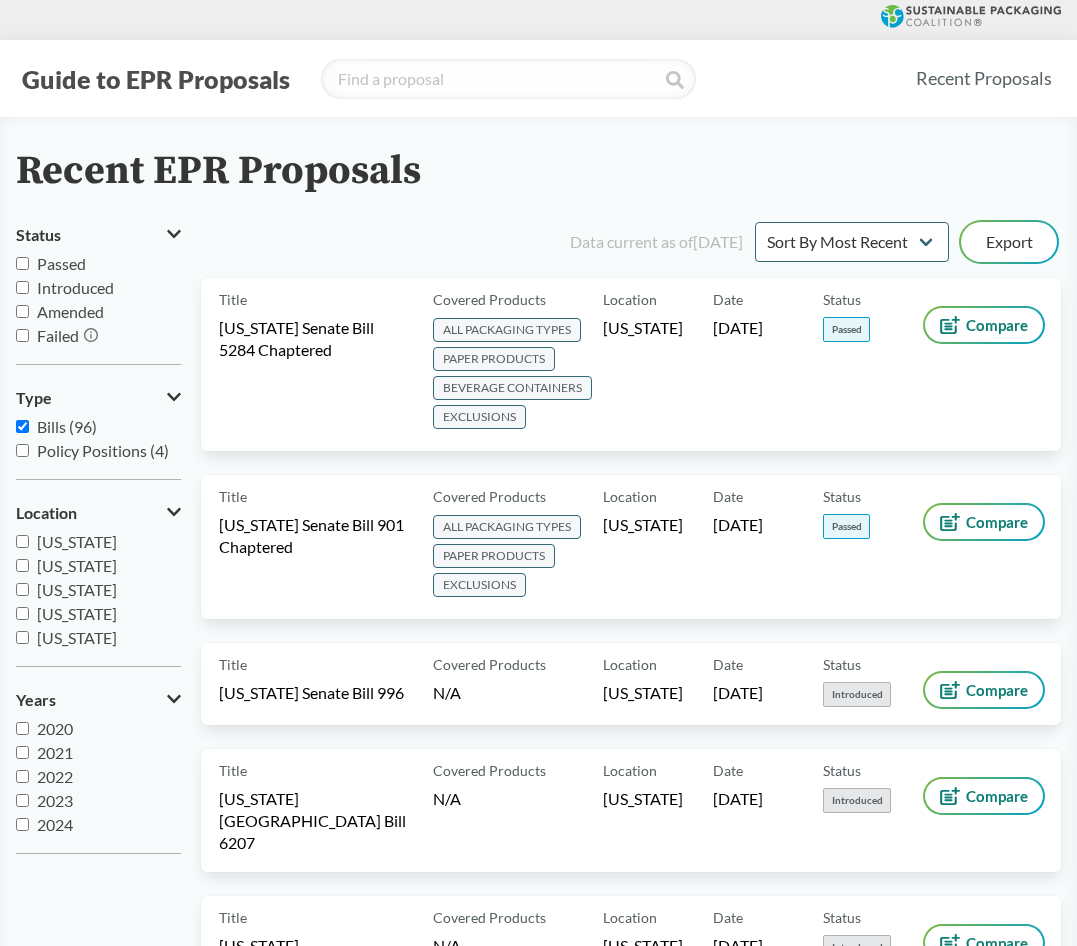 click on "Bills (96)" at bounding box center [98, 427] 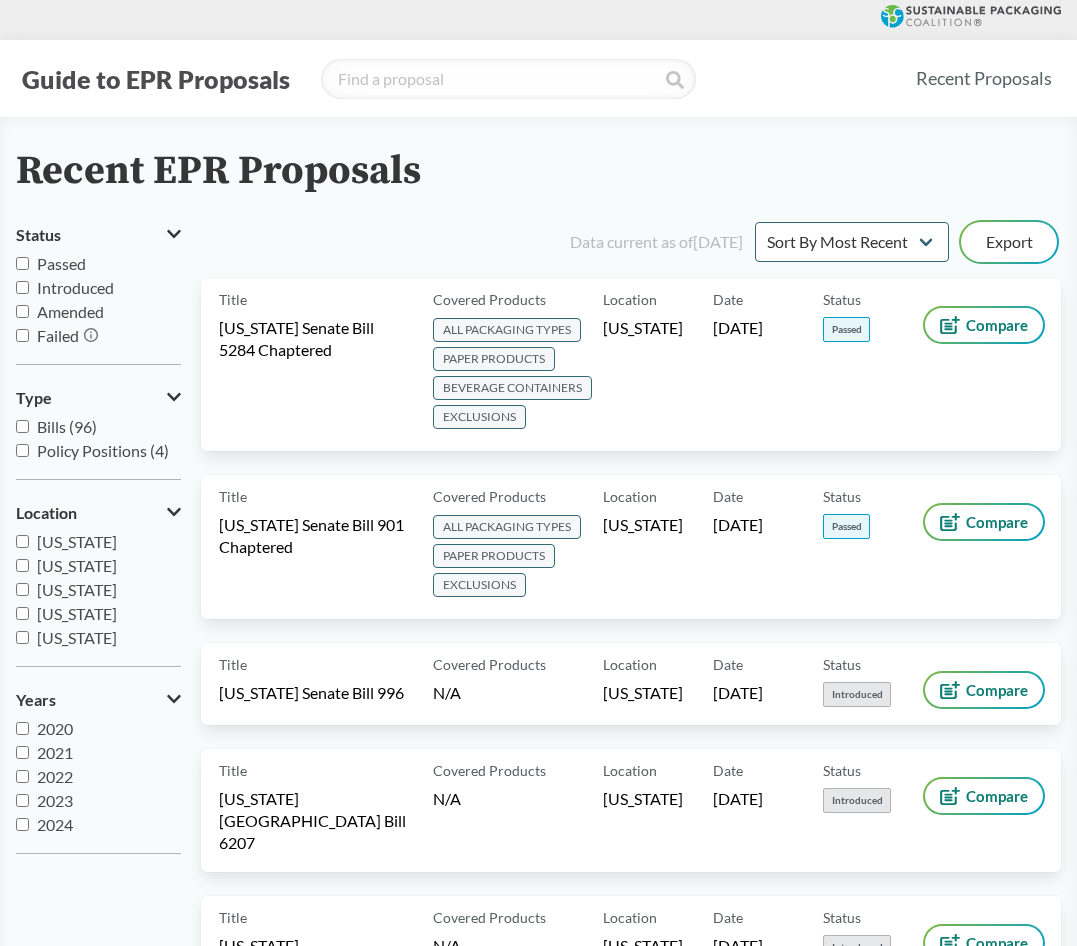 checkbox on "false" 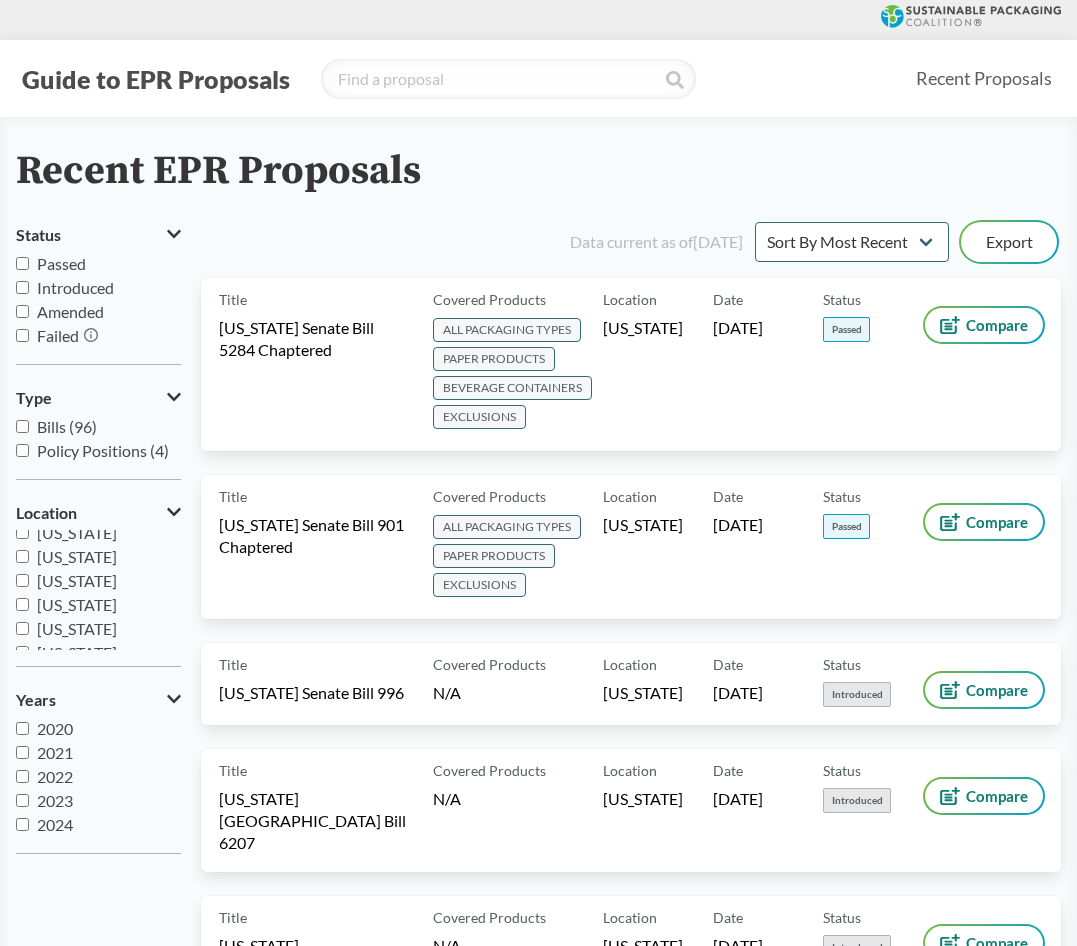 scroll, scrollTop: 200, scrollLeft: 0, axis: vertical 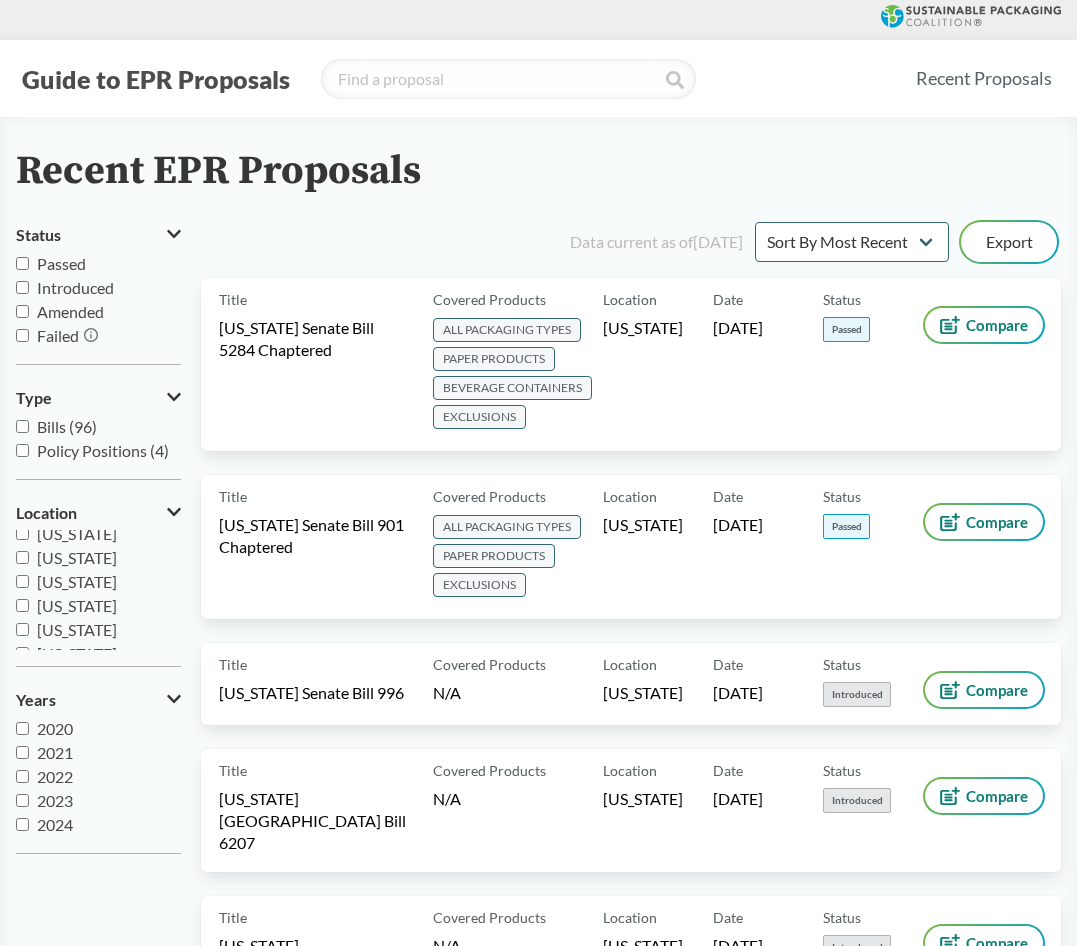 click on "[US_STATE]" at bounding box center [98, 558] 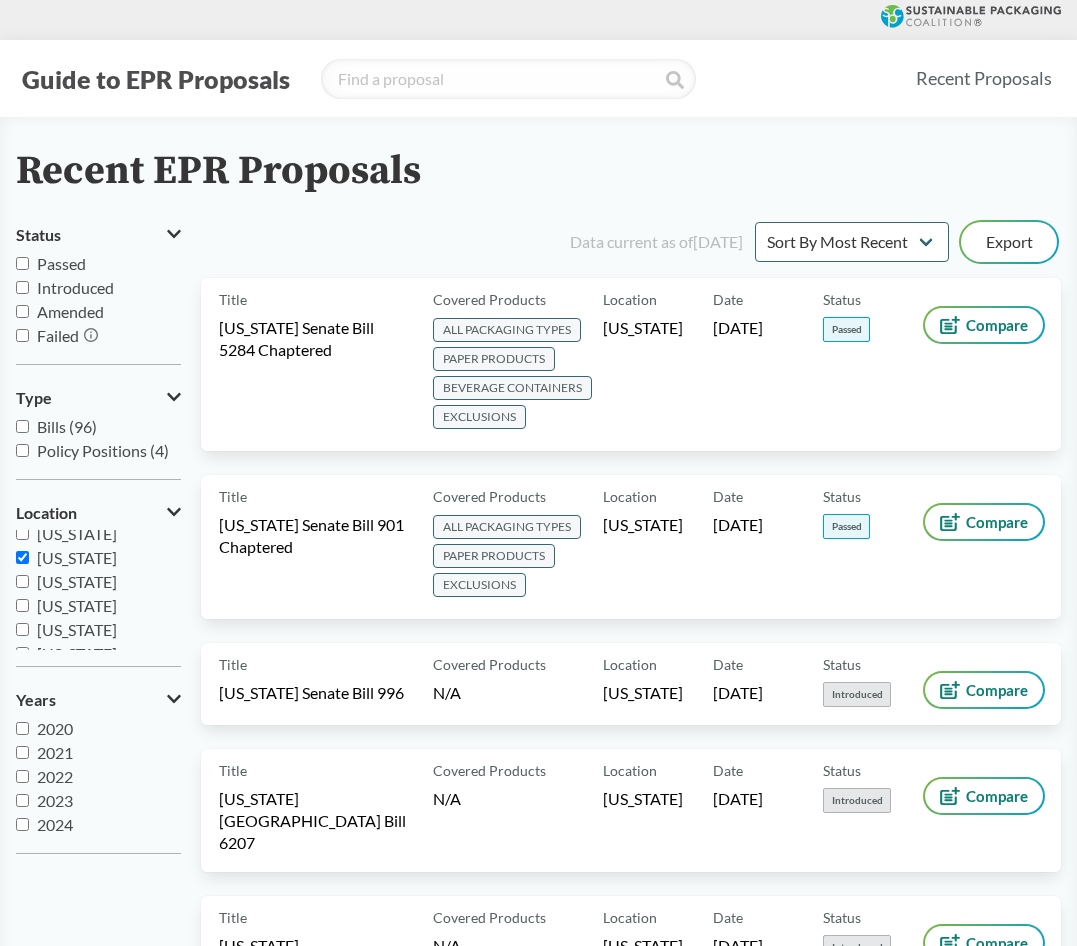 checkbox on "true" 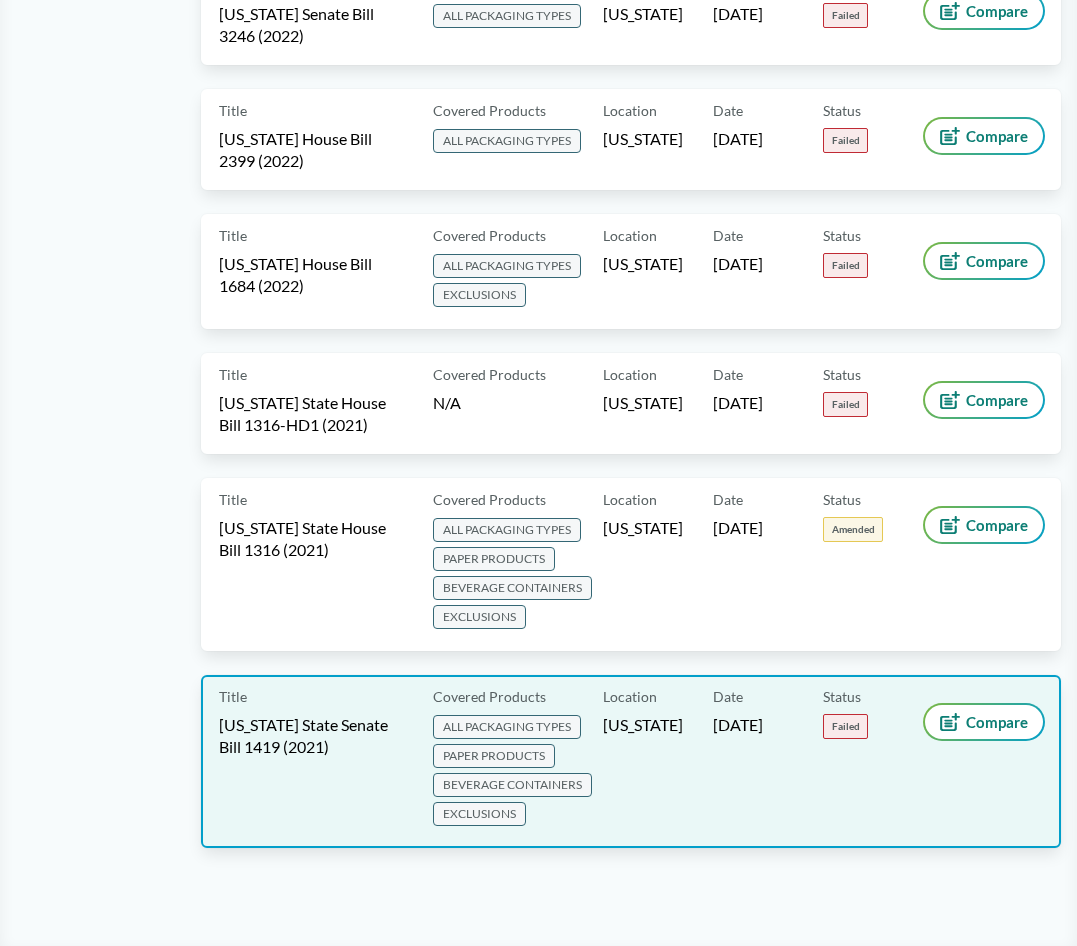 scroll, scrollTop: 1100, scrollLeft: 0, axis: vertical 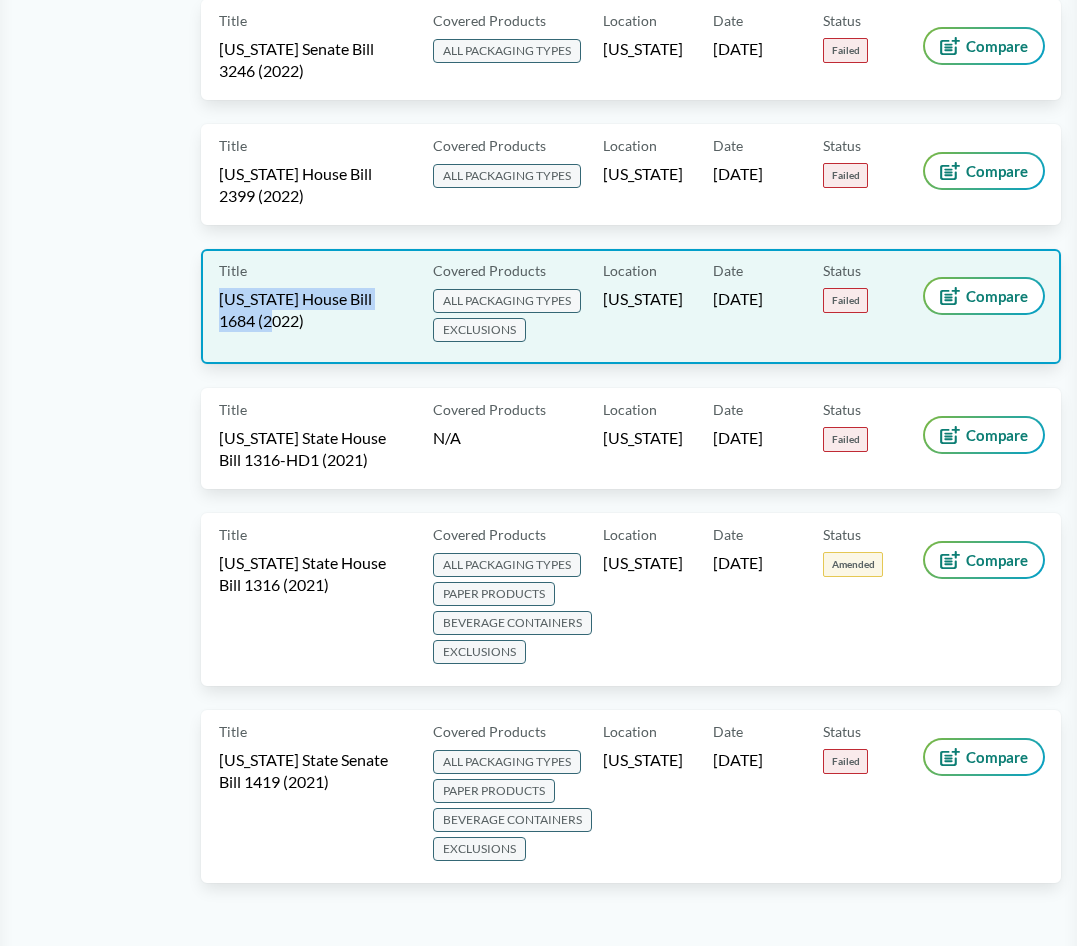 copy on "[US_STATE] House Bill 1684 (2022)" 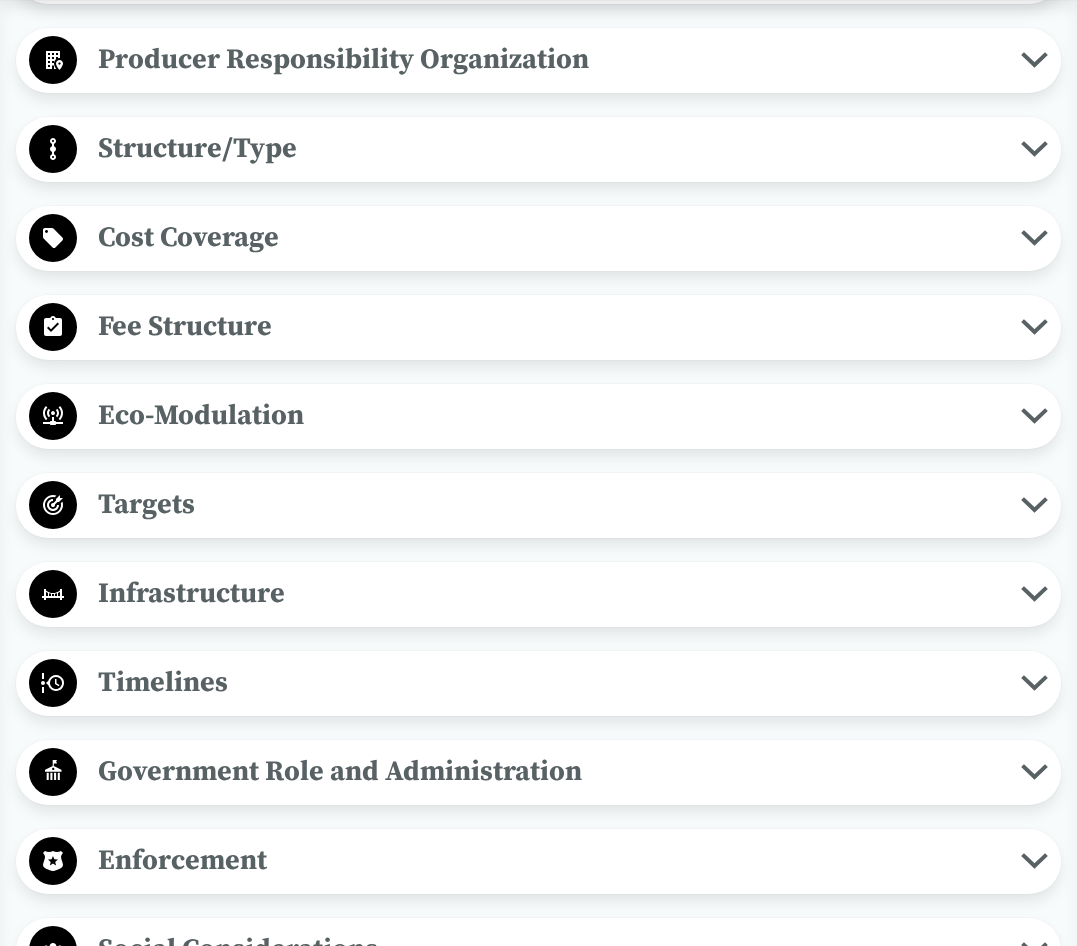 scroll, scrollTop: 0, scrollLeft: 0, axis: both 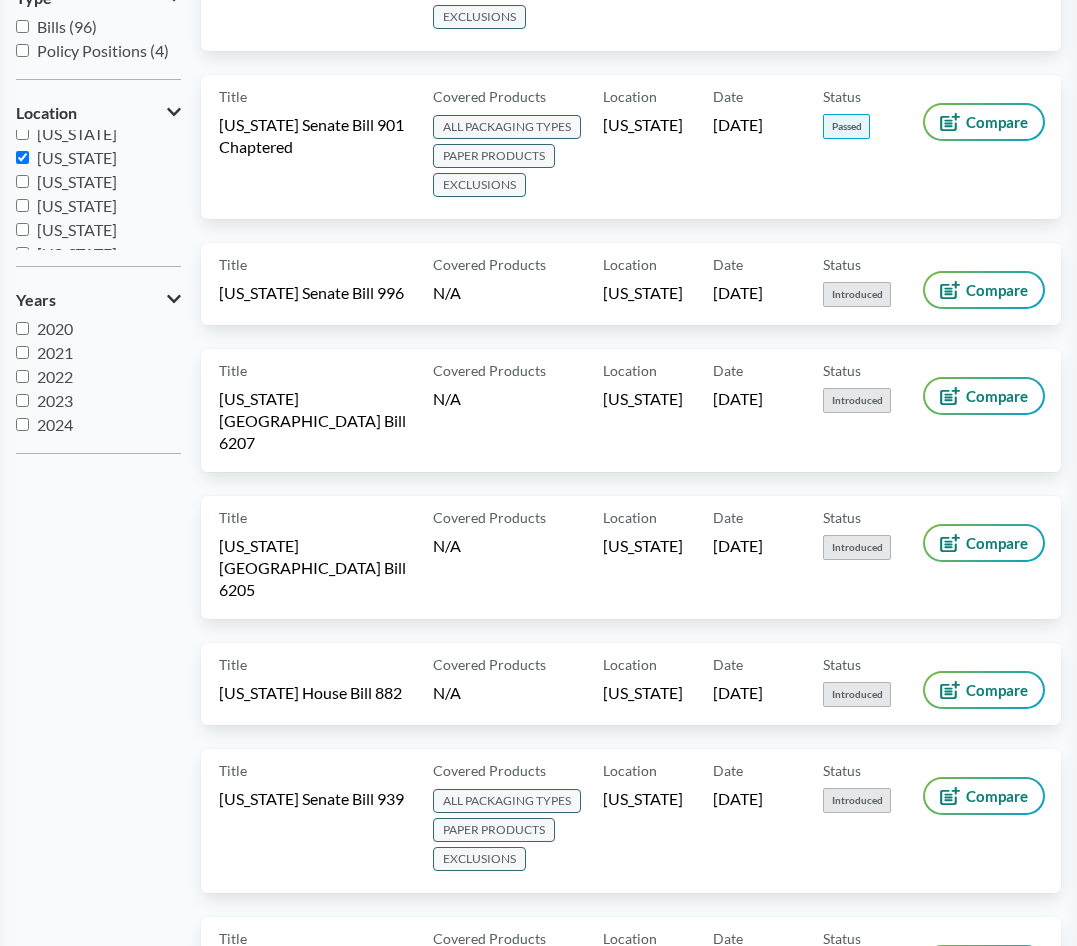 click on "Location" at bounding box center [98, 113] 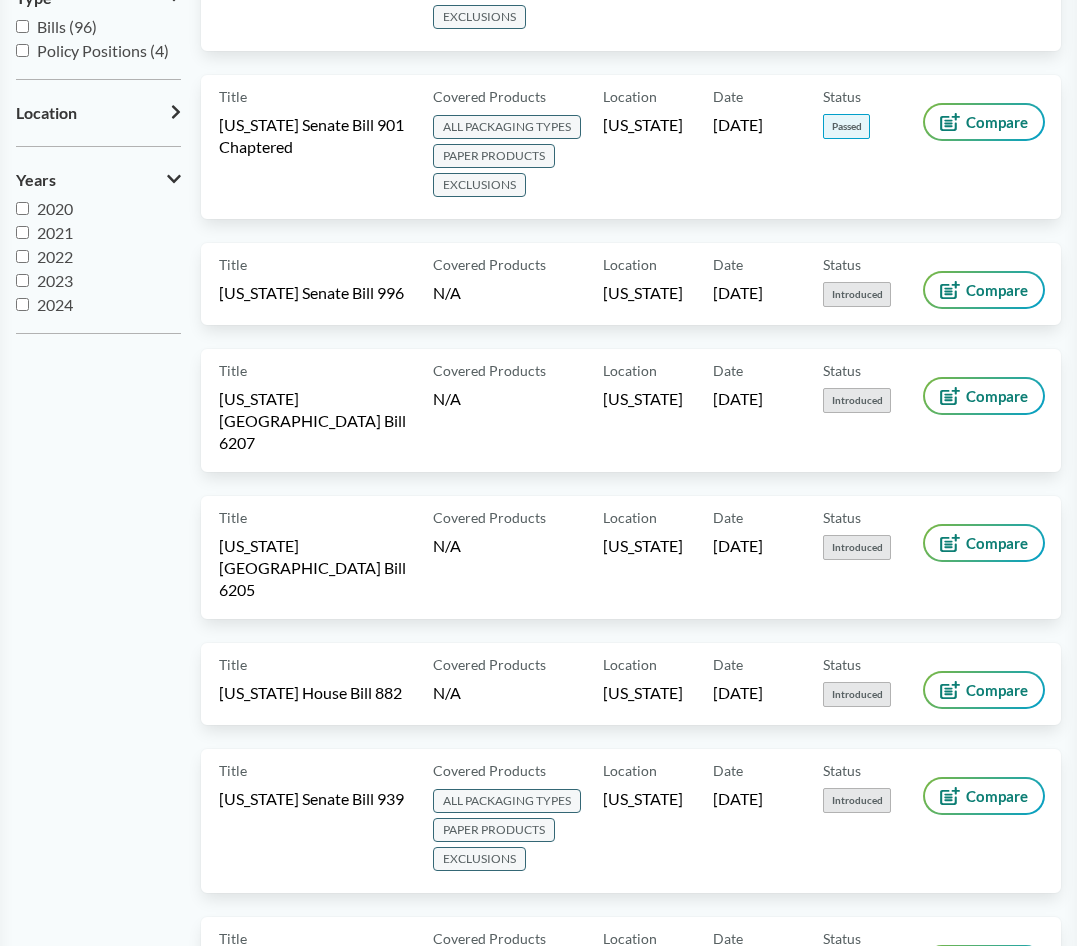 click on "Location" at bounding box center [98, 113] 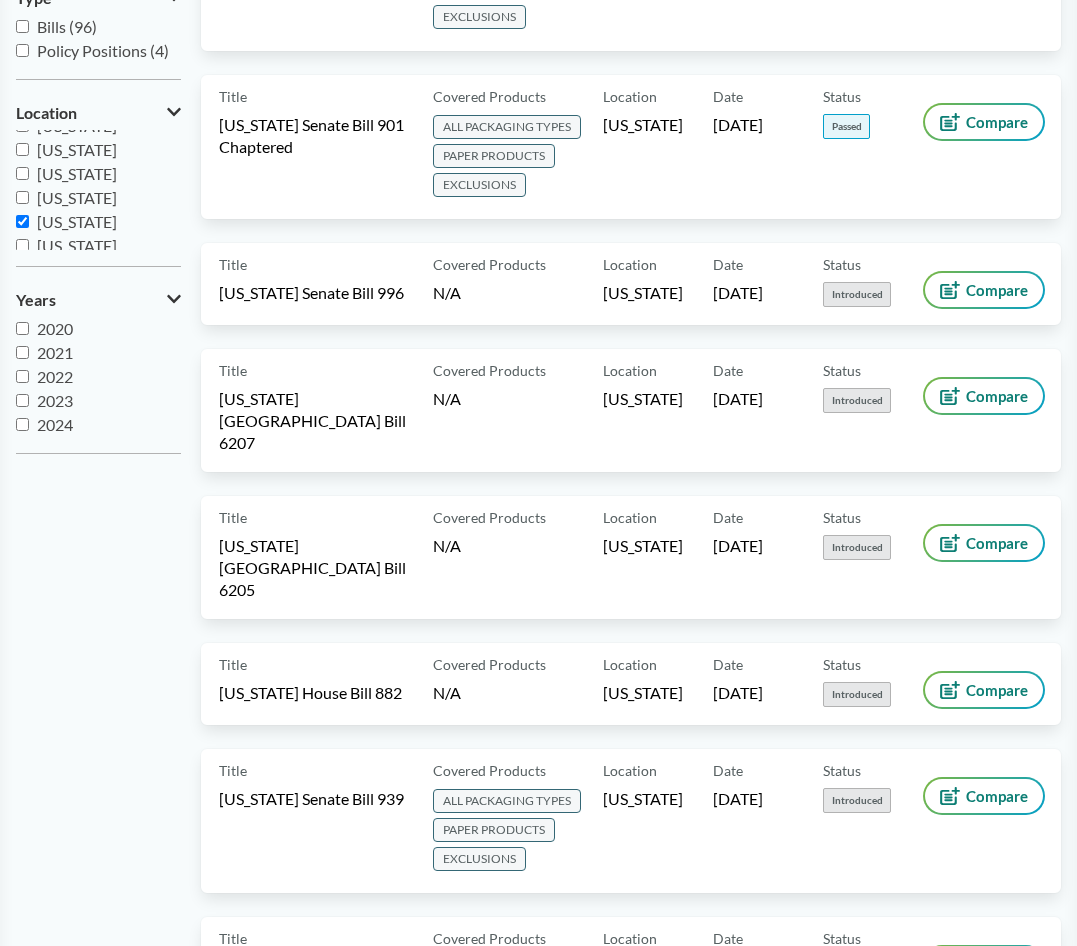 scroll, scrollTop: 100, scrollLeft: 0, axis: vertical 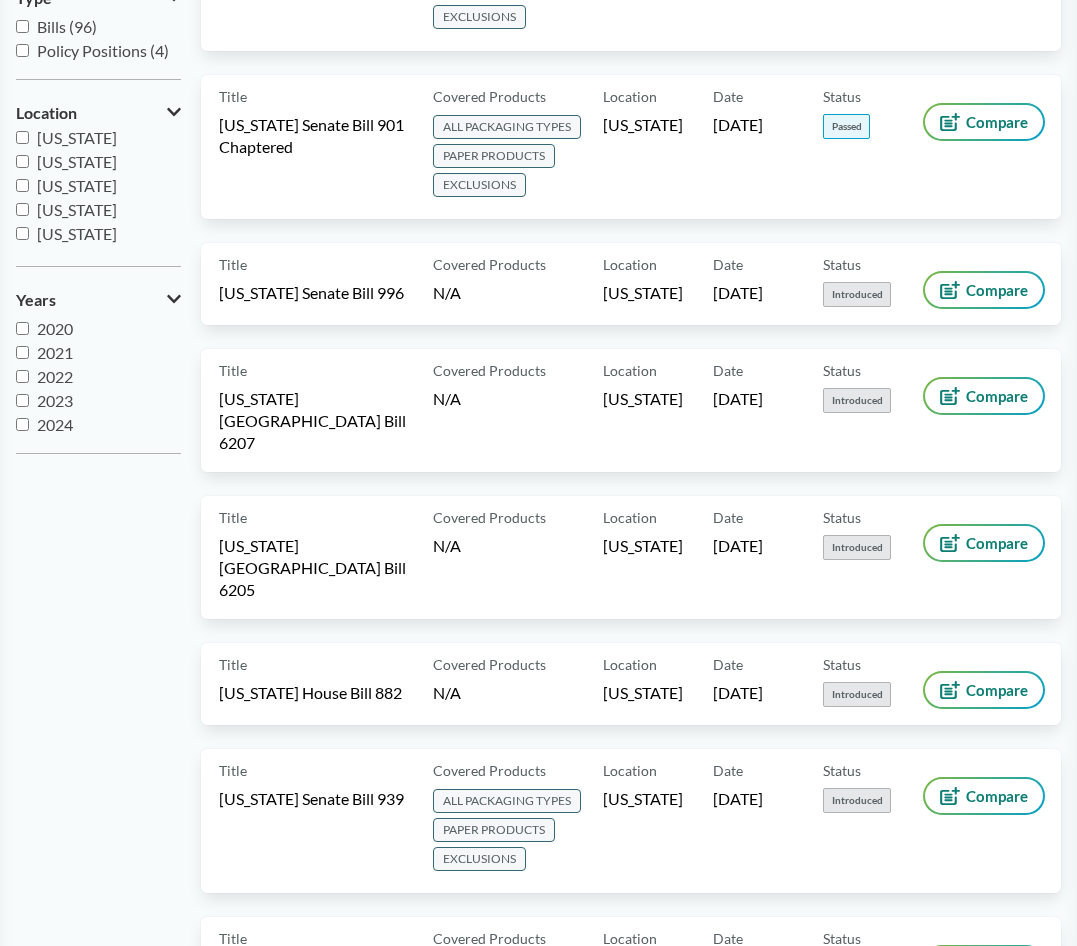 click on "[US_STATE]" at bounding box center [77, 209] 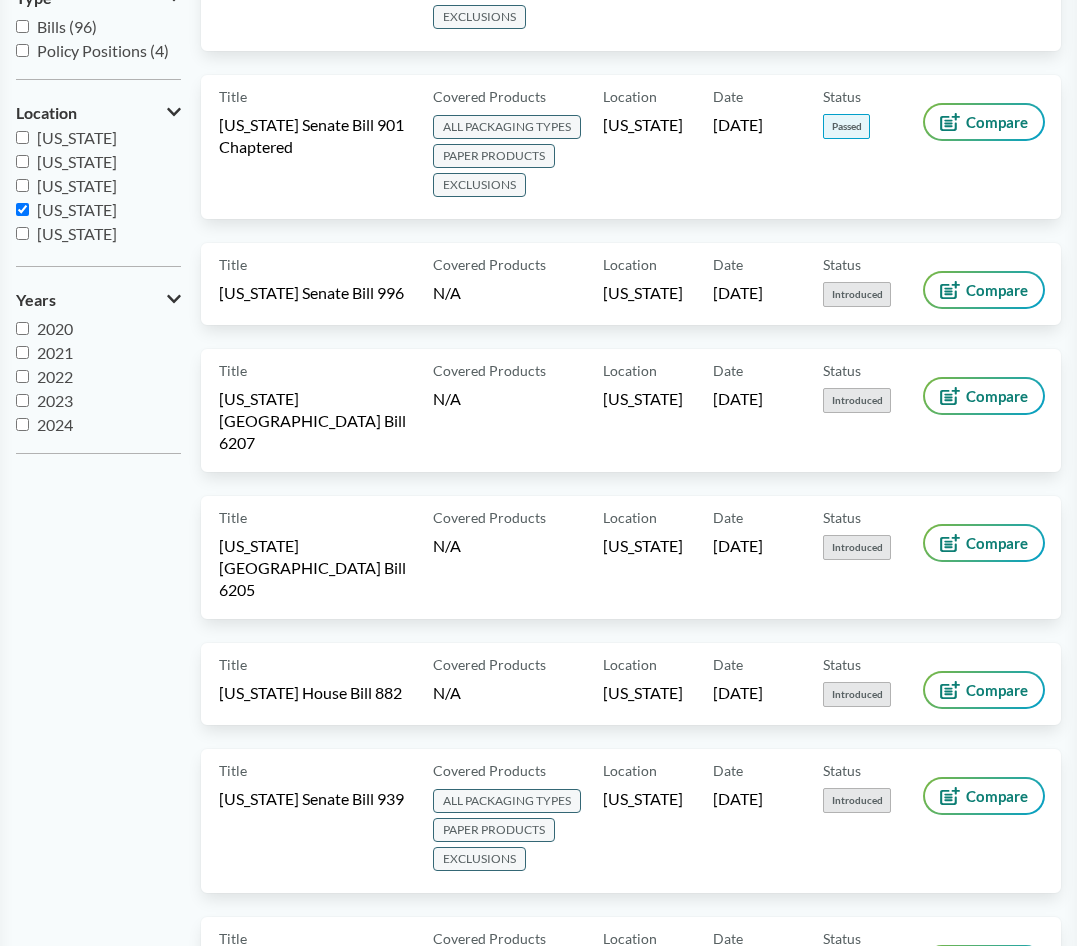 click on "[US_STATE]" at bounding box center [77, 209] 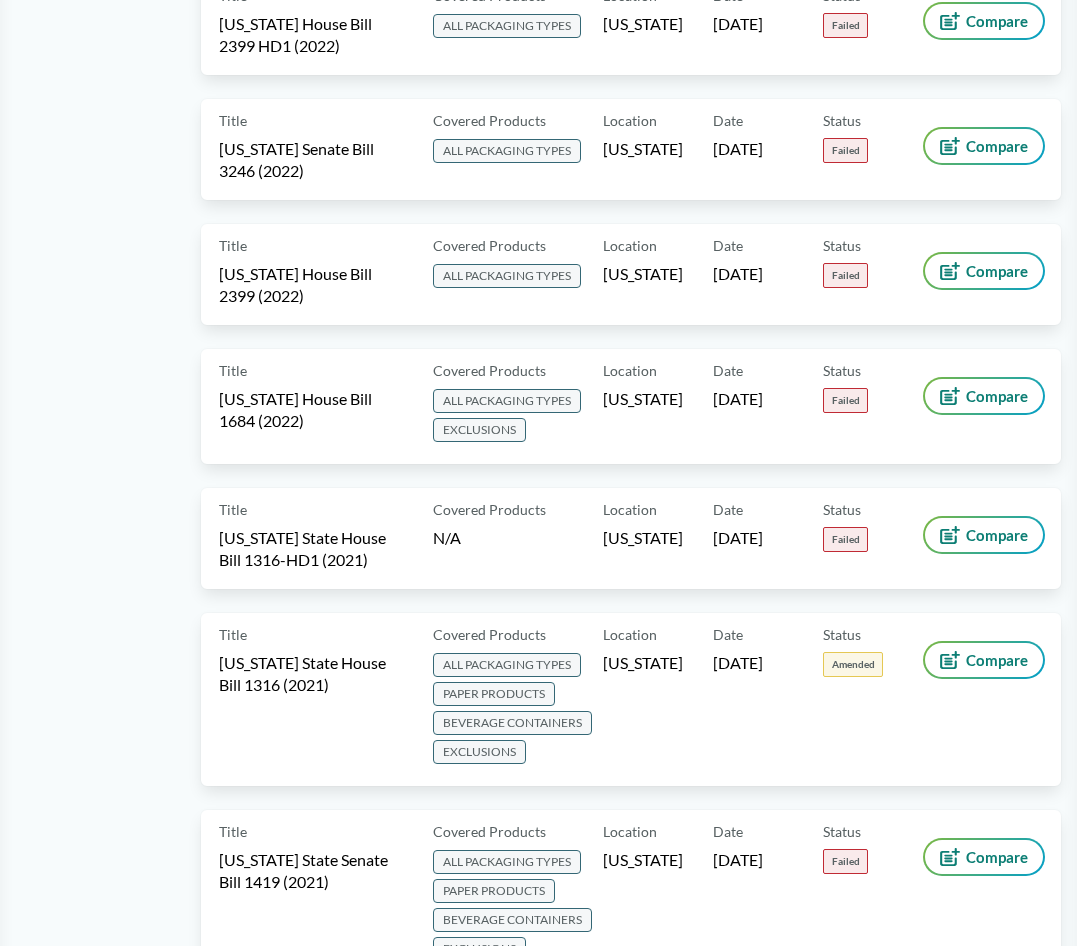 scroll, scrollTop: 1100, scrollLeft: 0, axis: vertical 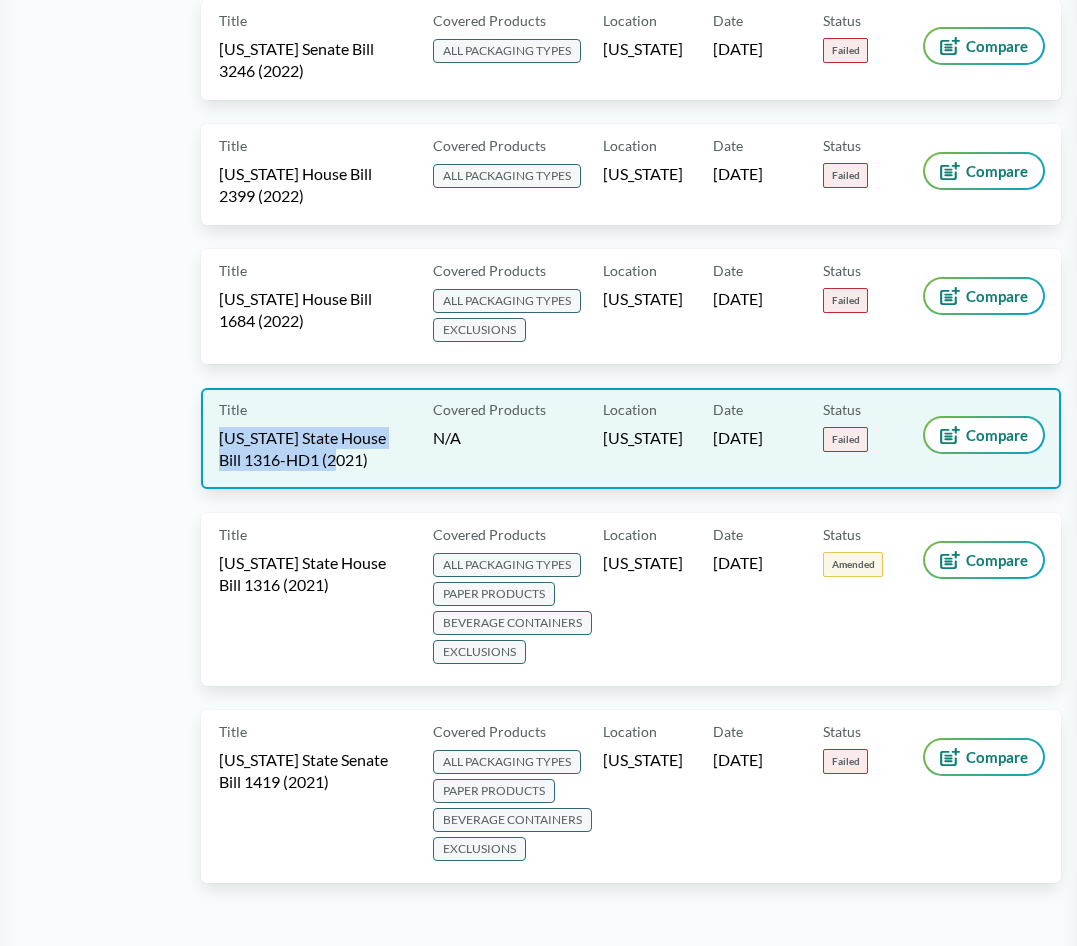copy on "[US_STATE] State House Bill 1316-HD1 (2021)" 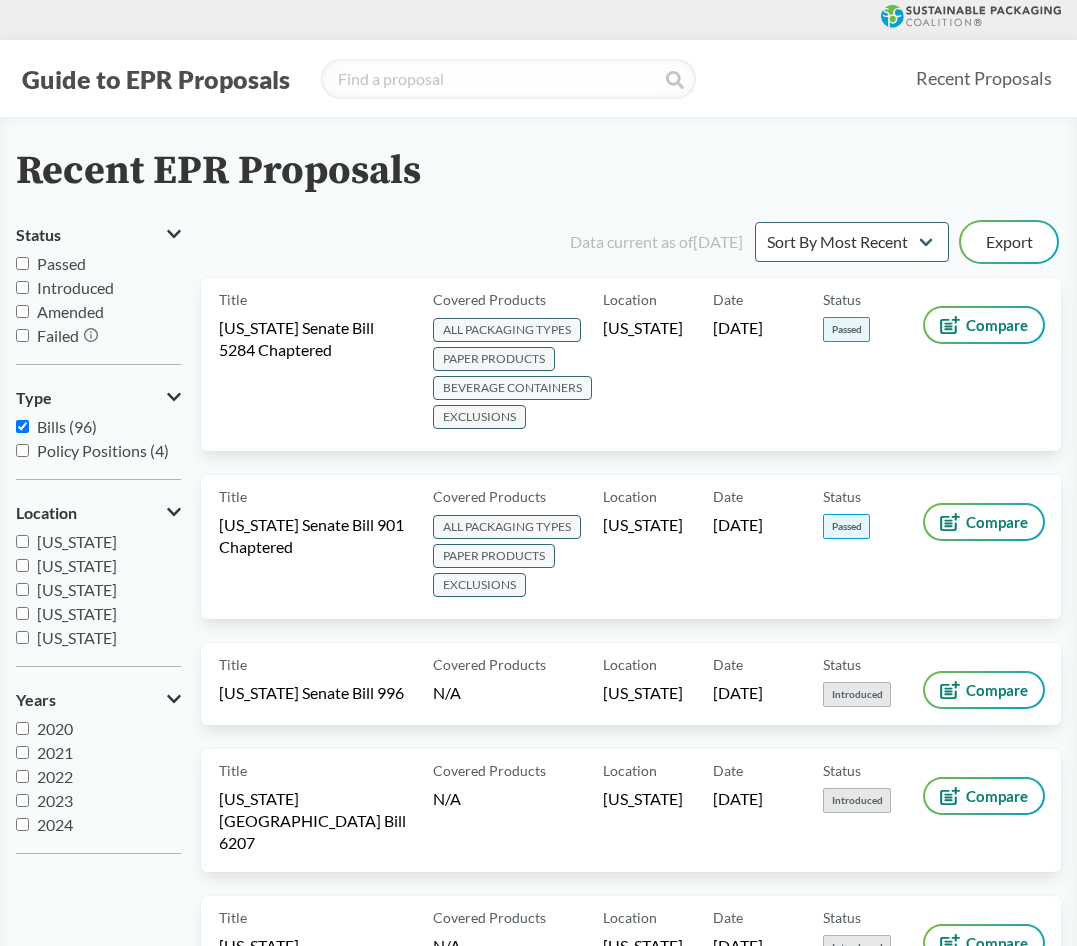 click on "[US_STATE]" at bounding box center [77, 541] 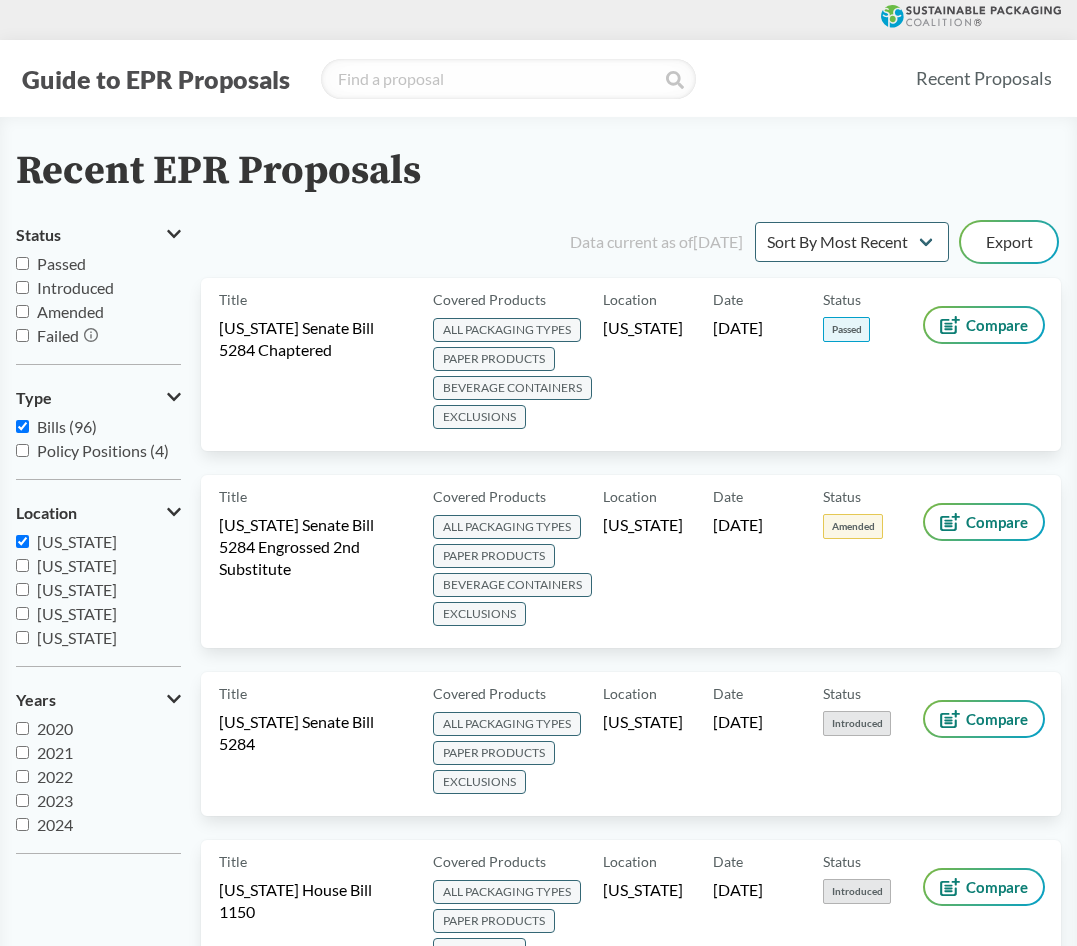 click on "[US_STATE]" at bounding box center [77, 541] 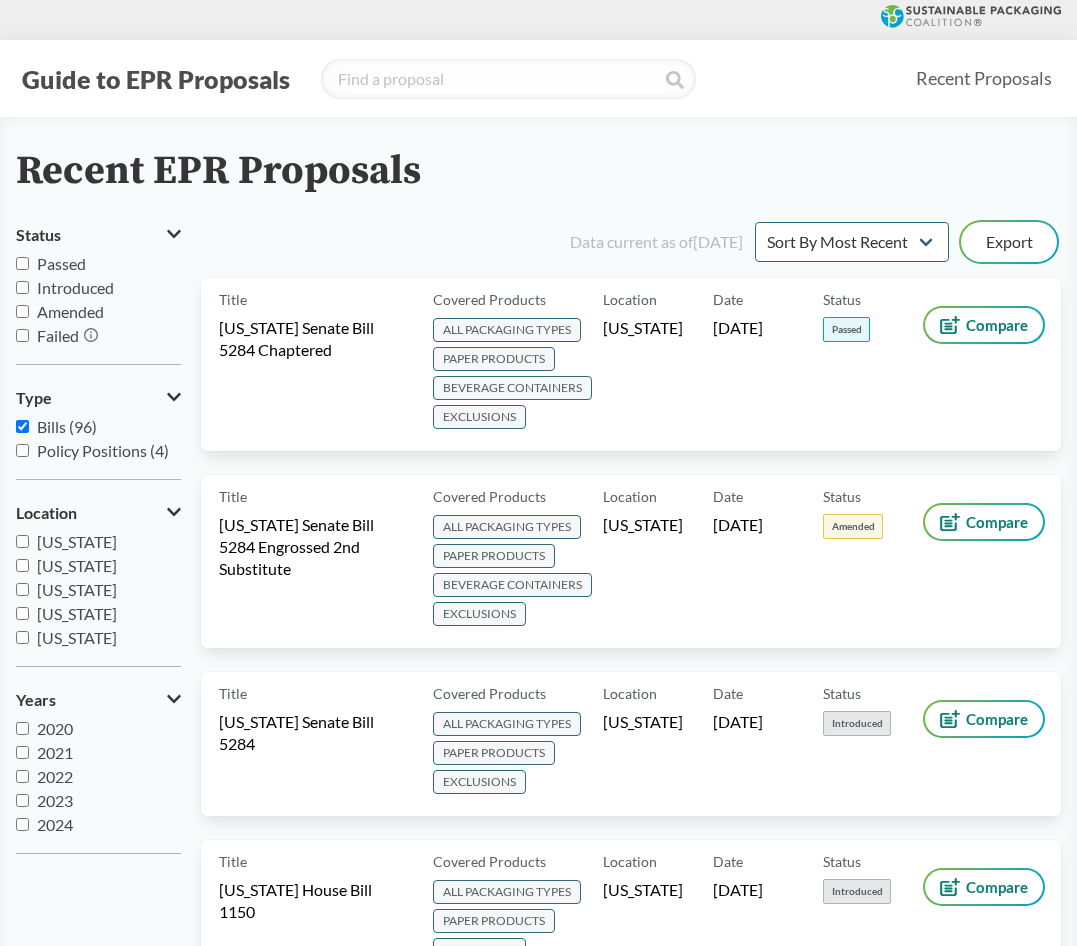 checkbox on "false" 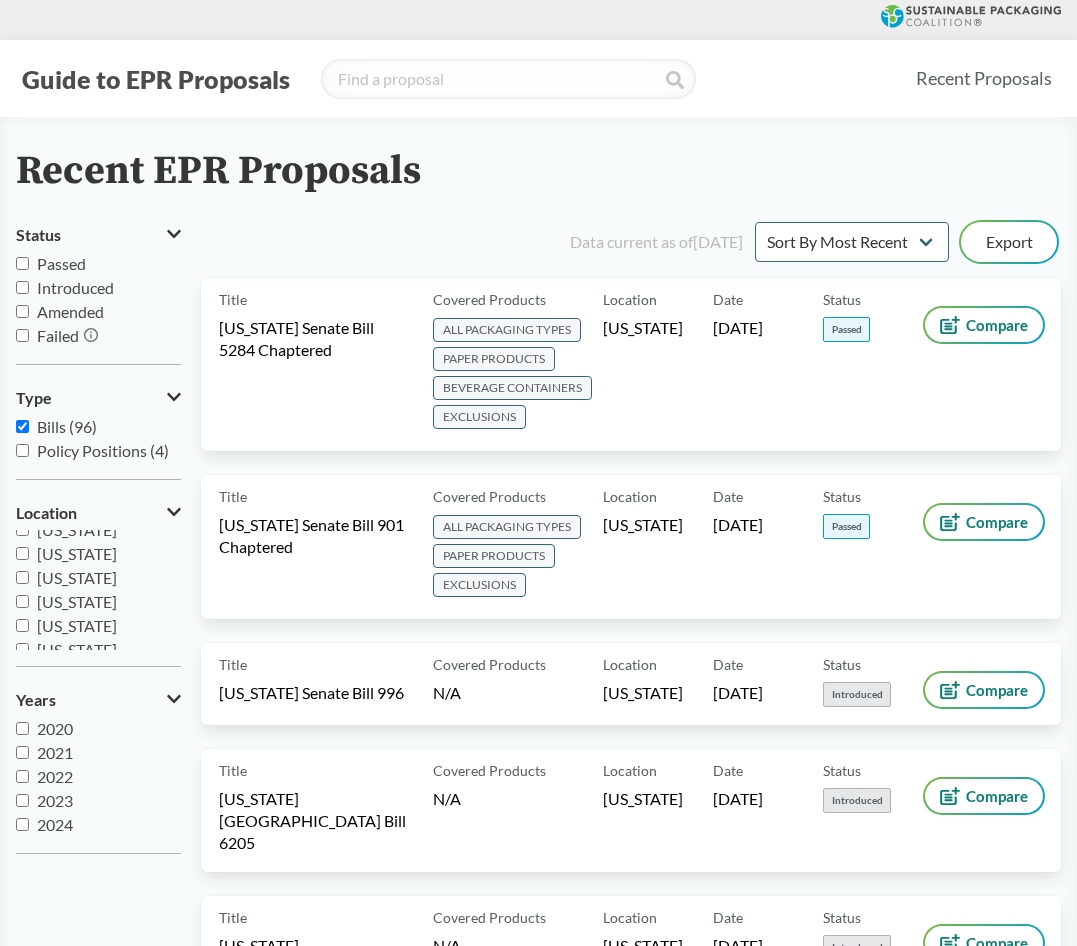 scroll, scrollTop: 200, scrollLeft: 0, axis: vertical 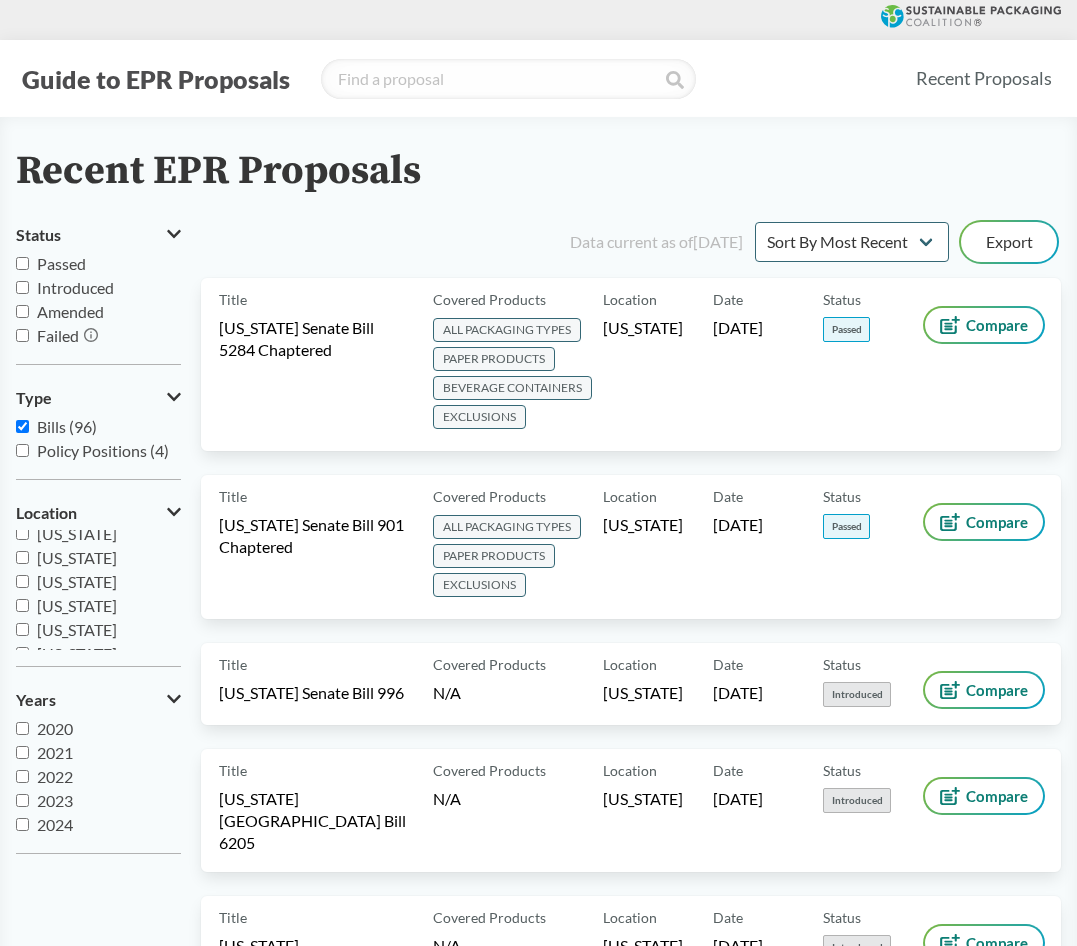 click on "[US_STATE]" at bounding box center (77, 557) 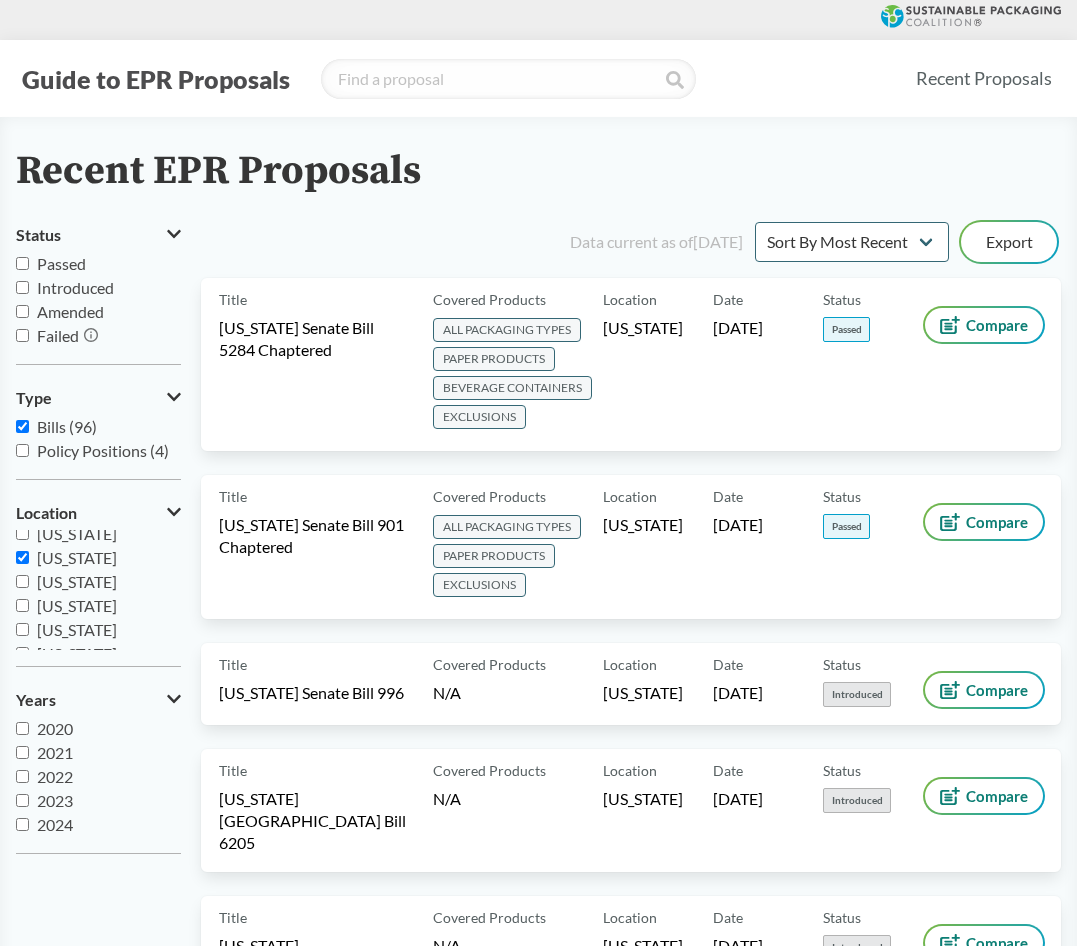 checkbox on "true" 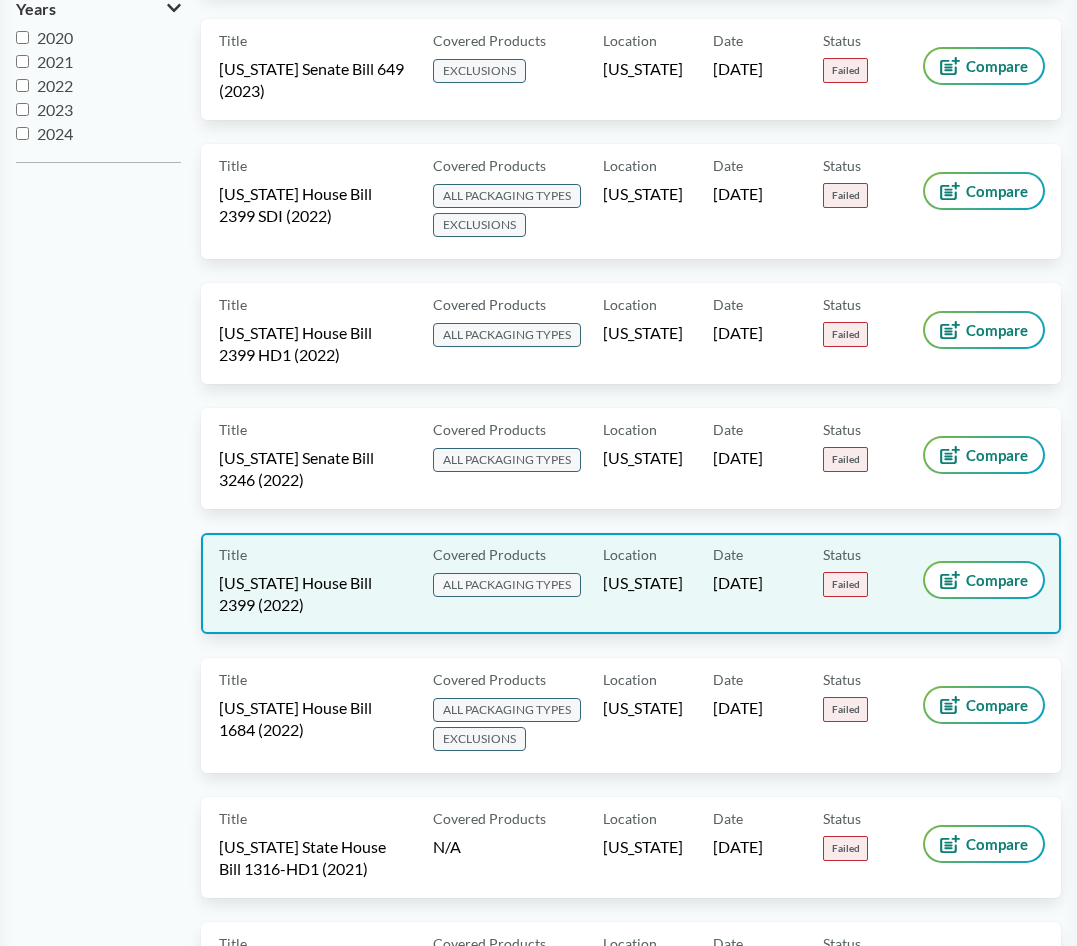scroll, scrollTop: 1100, scrollLeft: 0, axis: vertical 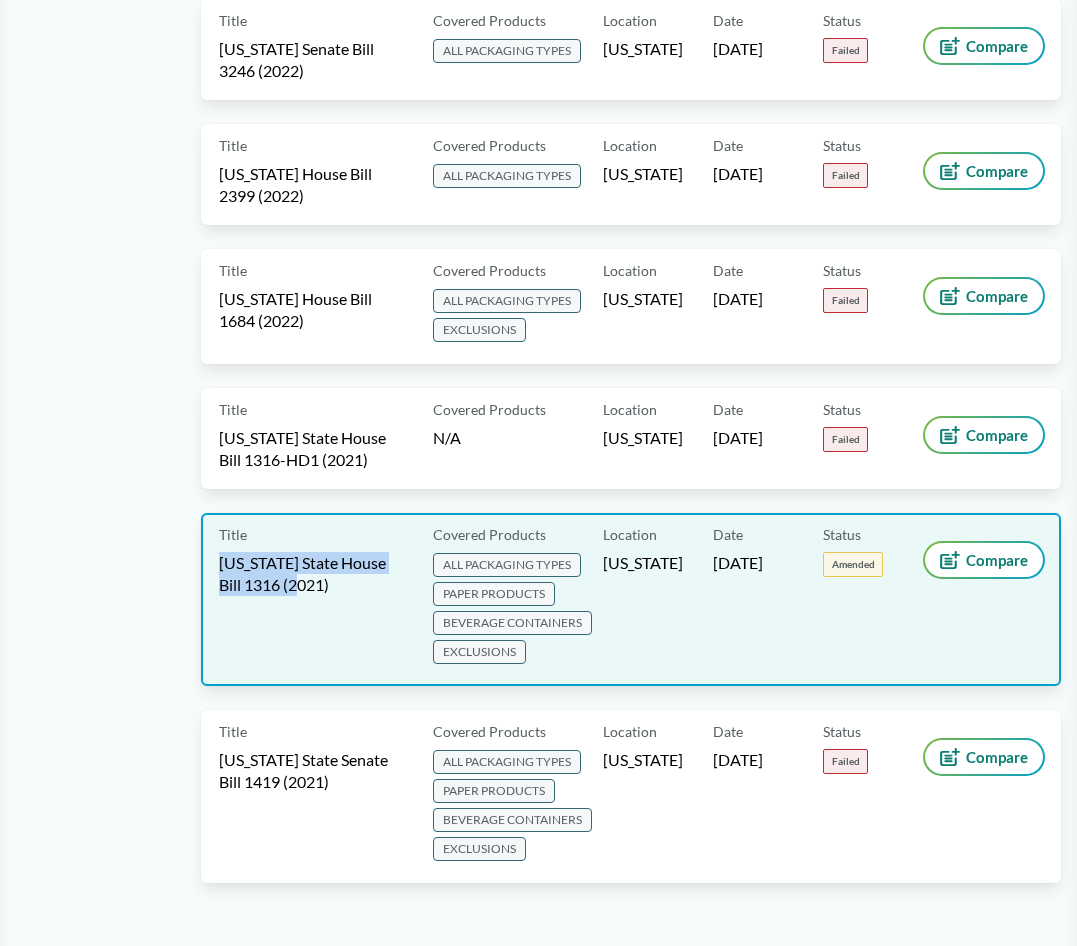 copy on "[US_STATE] State House Bill 1316 (2021)" 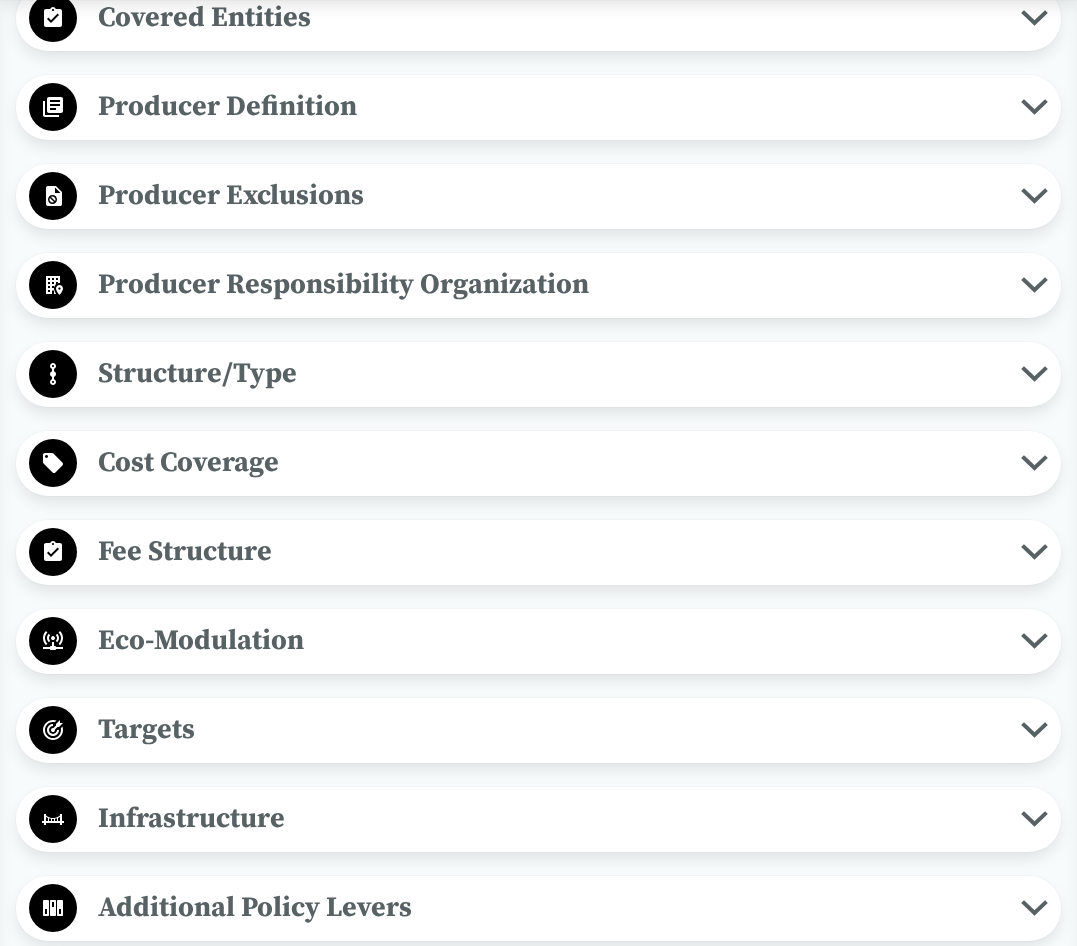 scroll, scrollTop: 0, scrollLeft: 0, axis: both 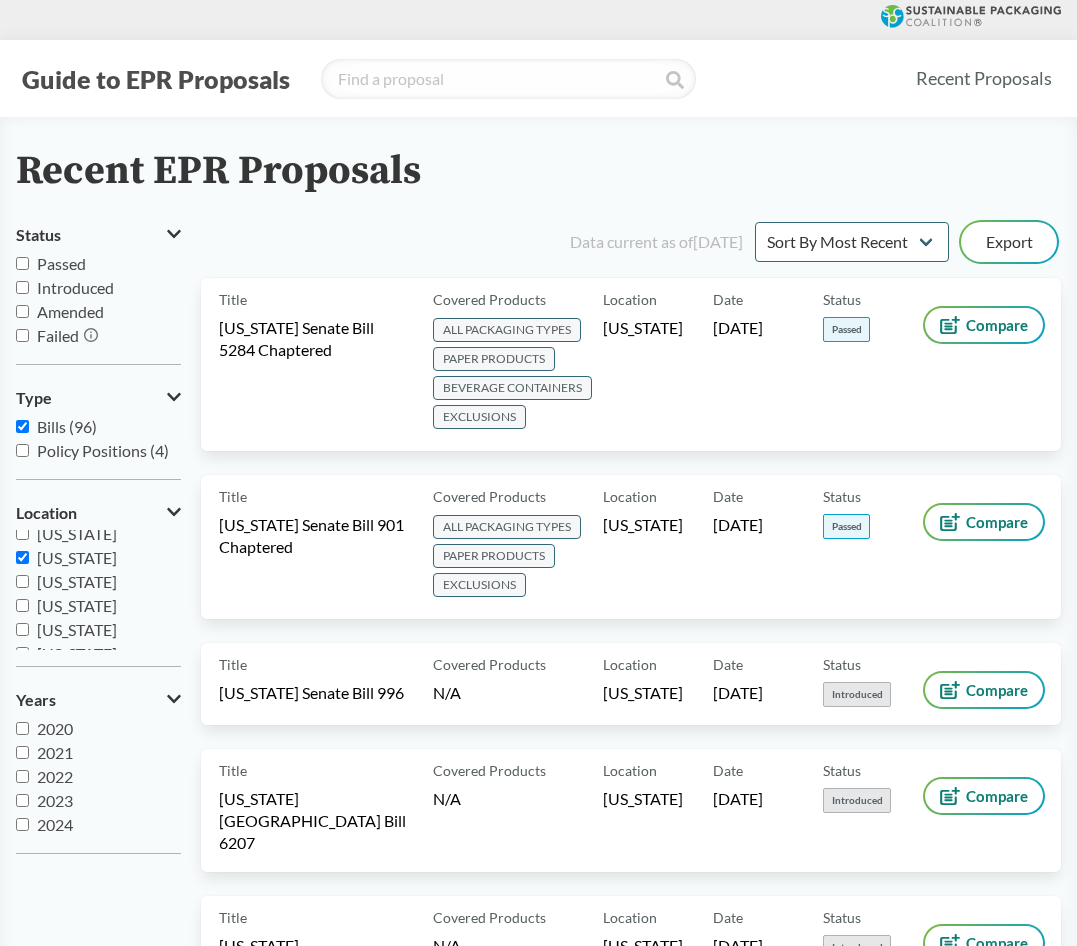 click on "[US_STATE]" at bounding box center (77, 533) 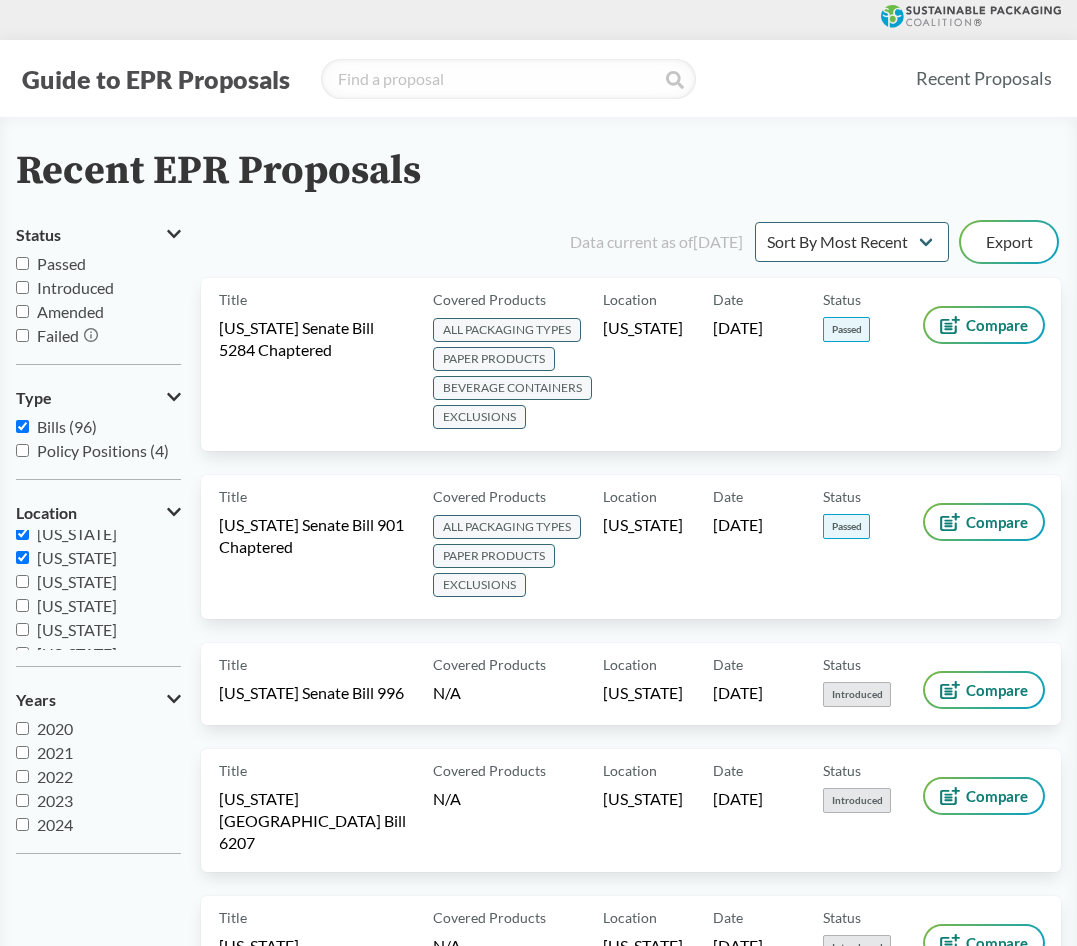 scroll, scrollTop: 197, scrollLeft: 0, axis: vertical 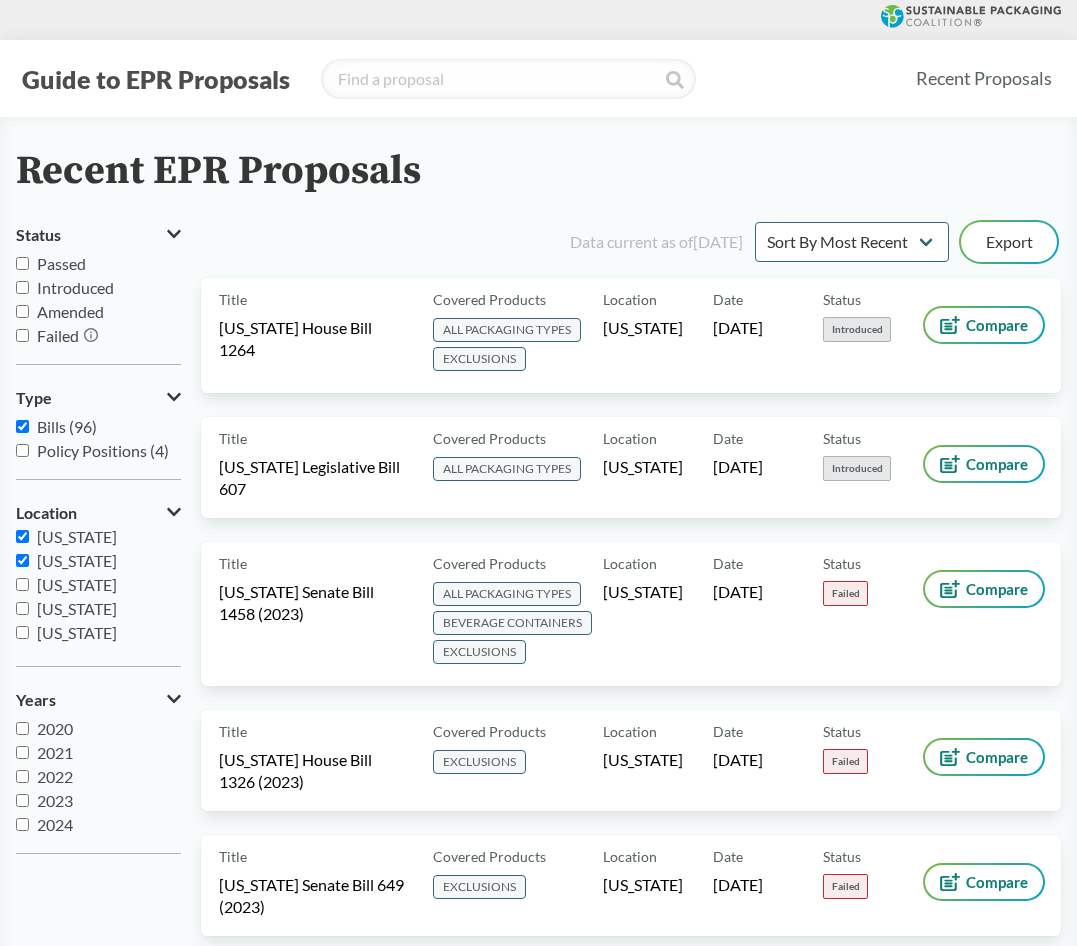 click on "[US_STATE]" at bounding box center [77, 536] 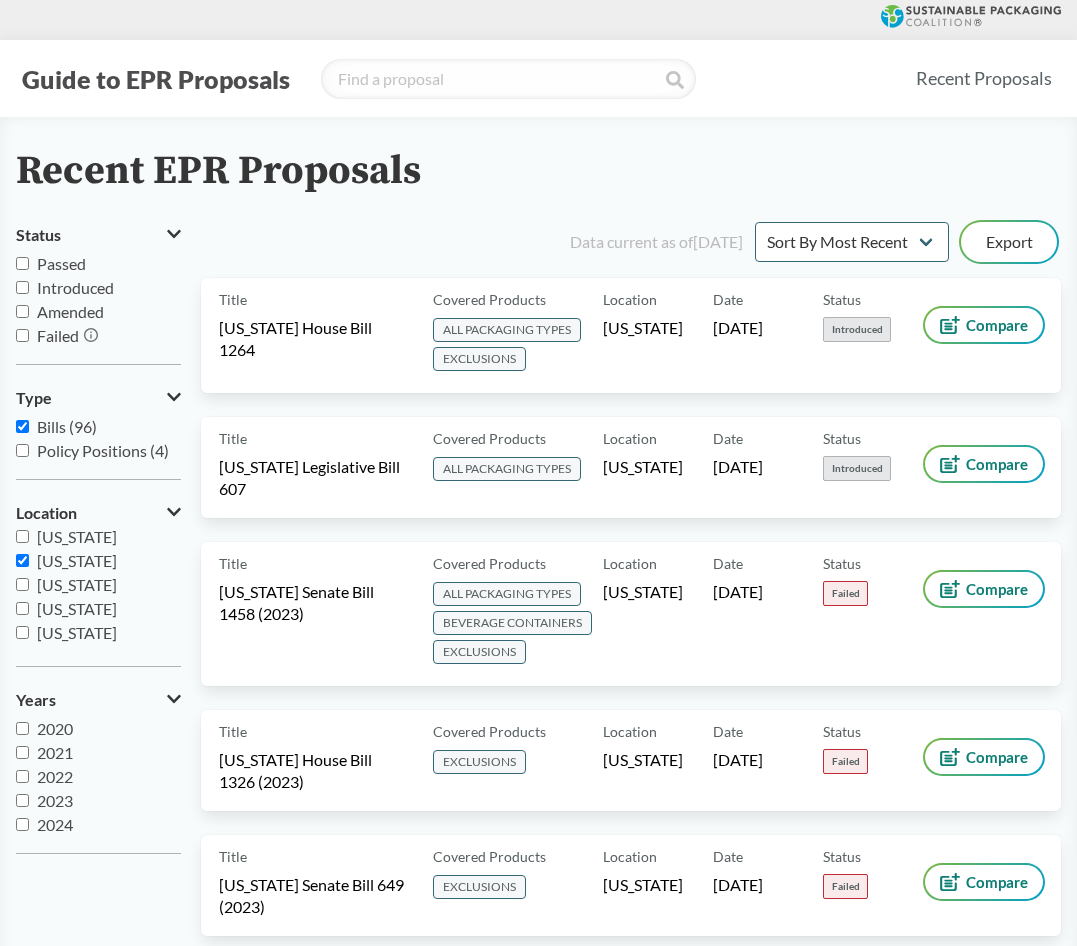 checkbox on "false" 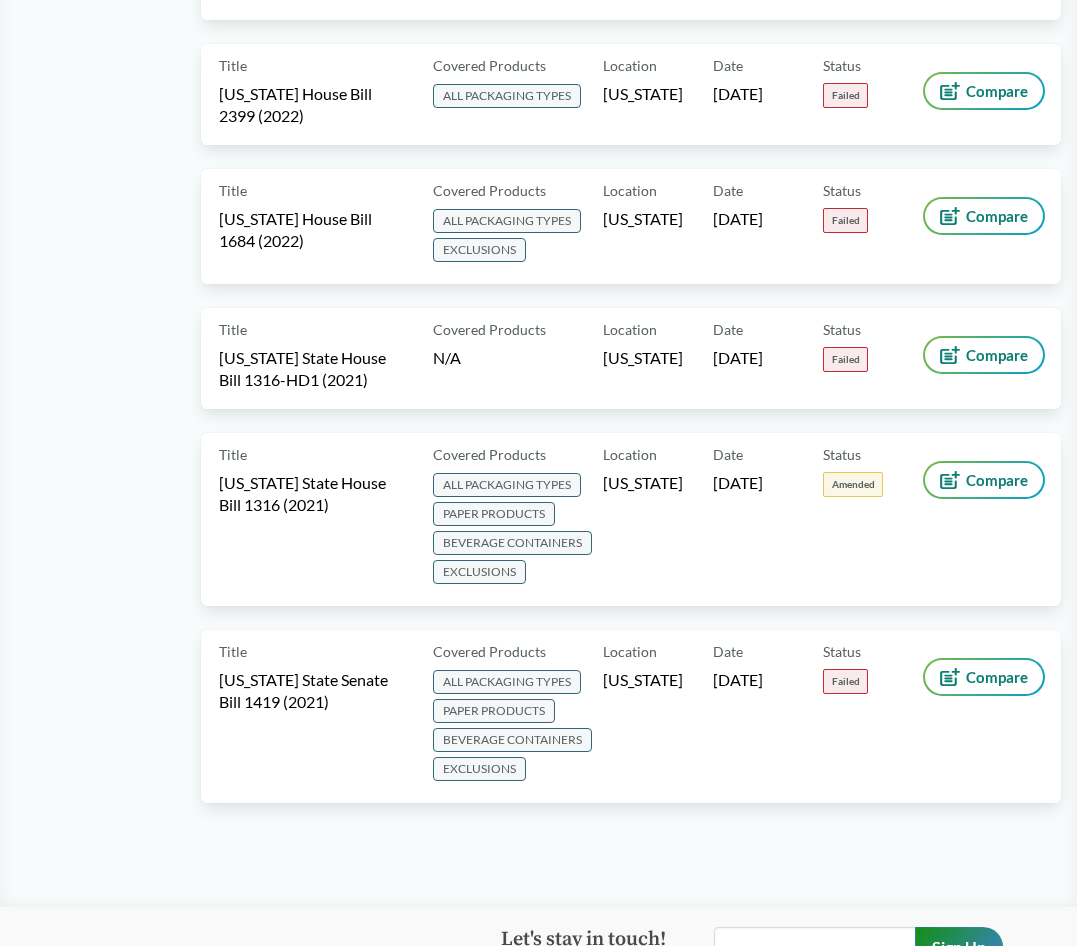 scroll, scrollTop: 1386, scrollLeft: 0, axis: vertical 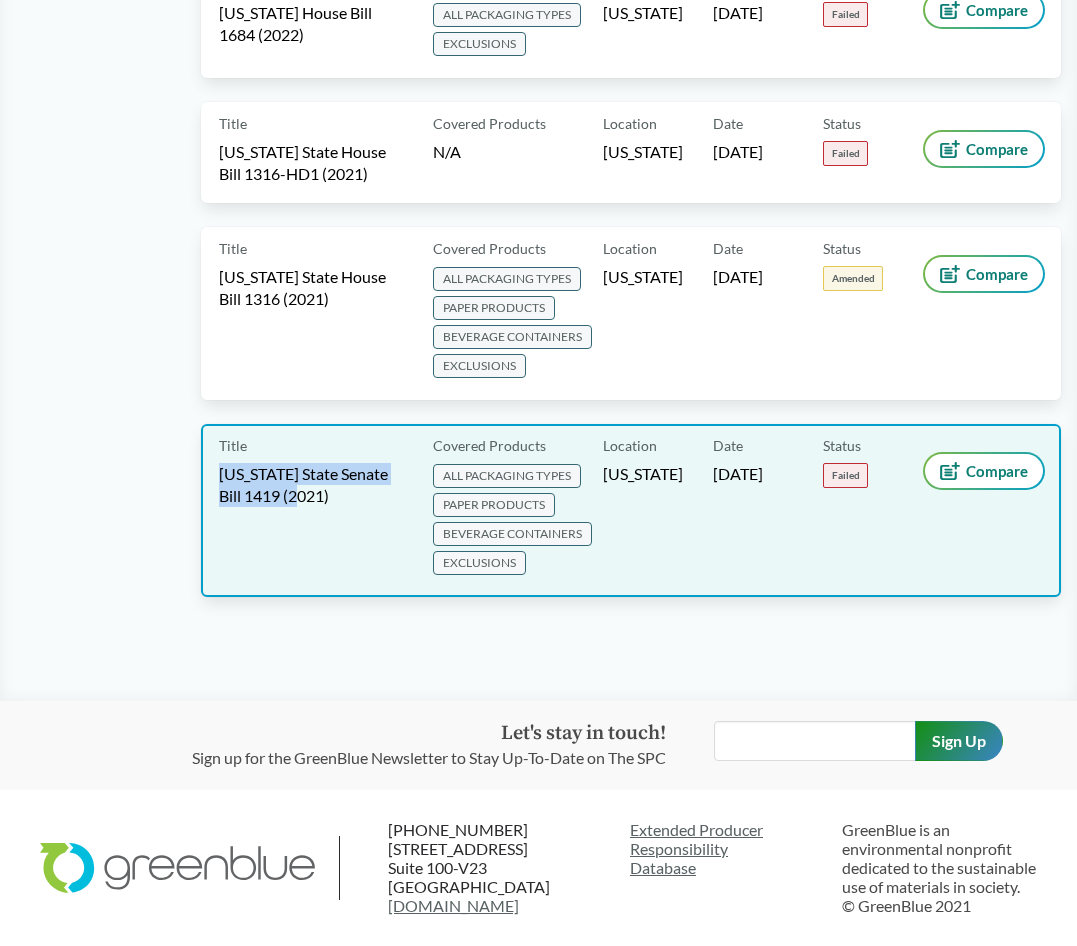 copy on "[US_STATE] State Senate Bill 1419 (2021)" 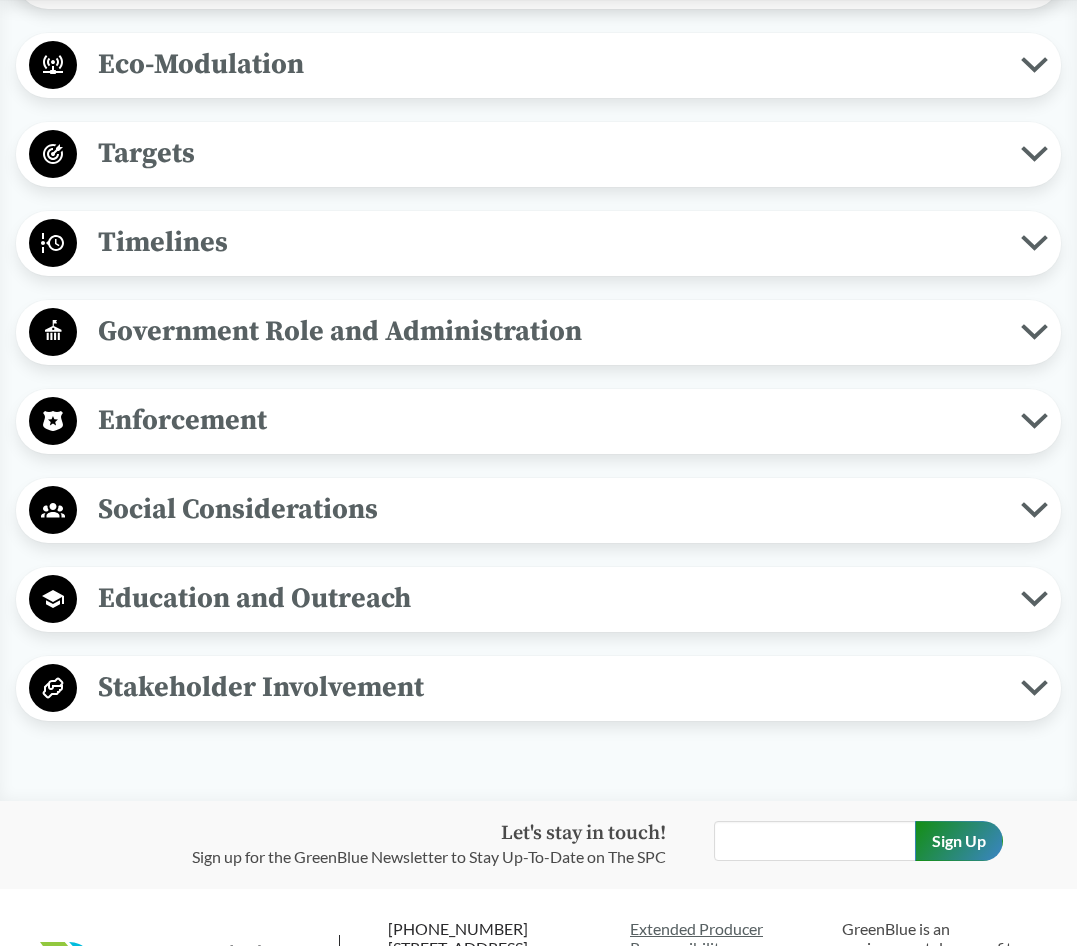 scroll, scrollTop: 0, scrollLeft: 0, axis: both 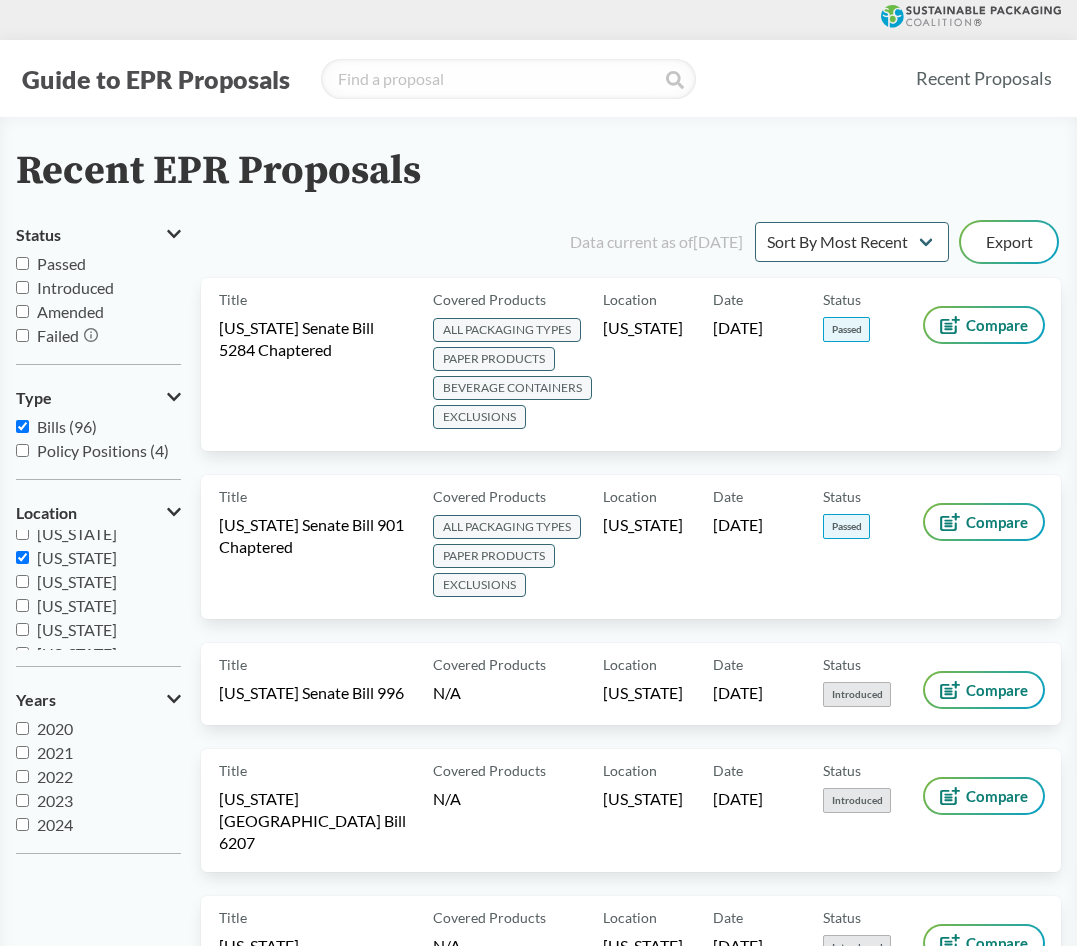 click on "[US_STATE]" at bounding box center [77, 581] 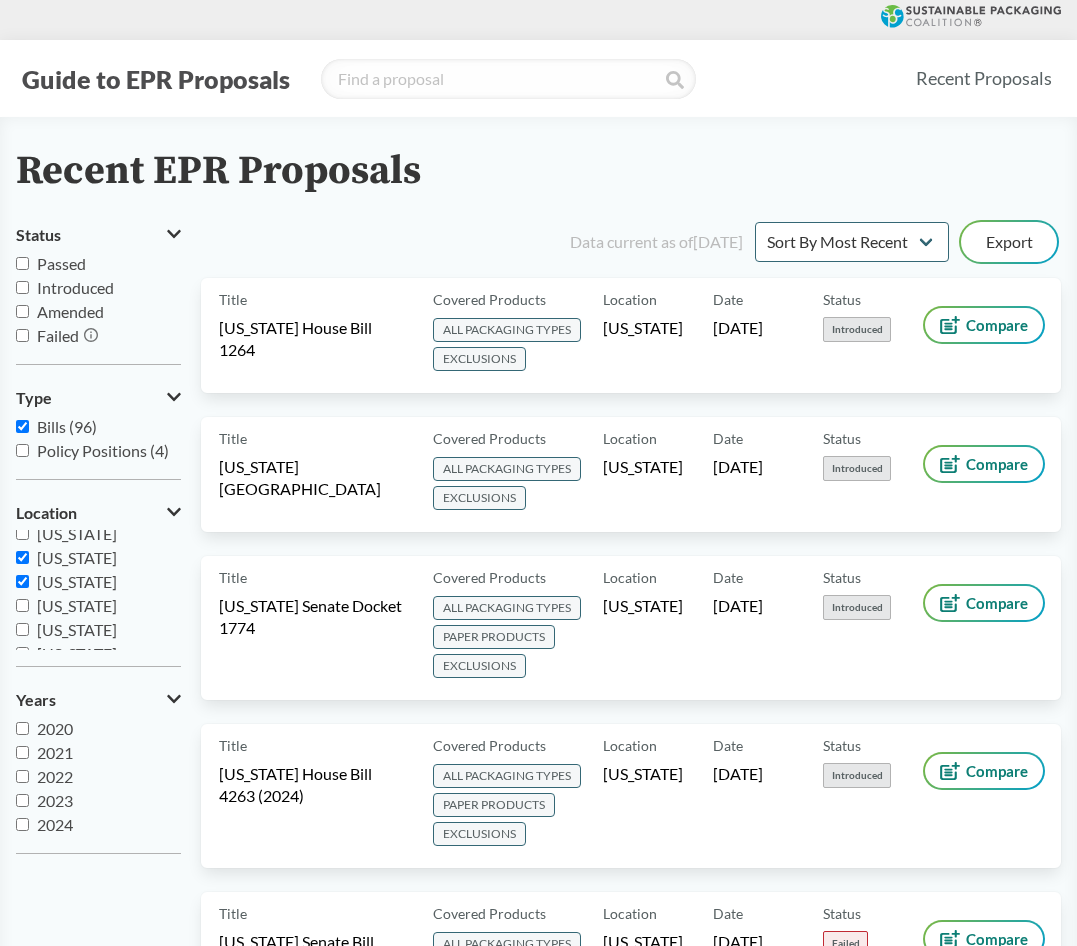 click on "[US_STATE]" at bounding box center (77, 581) 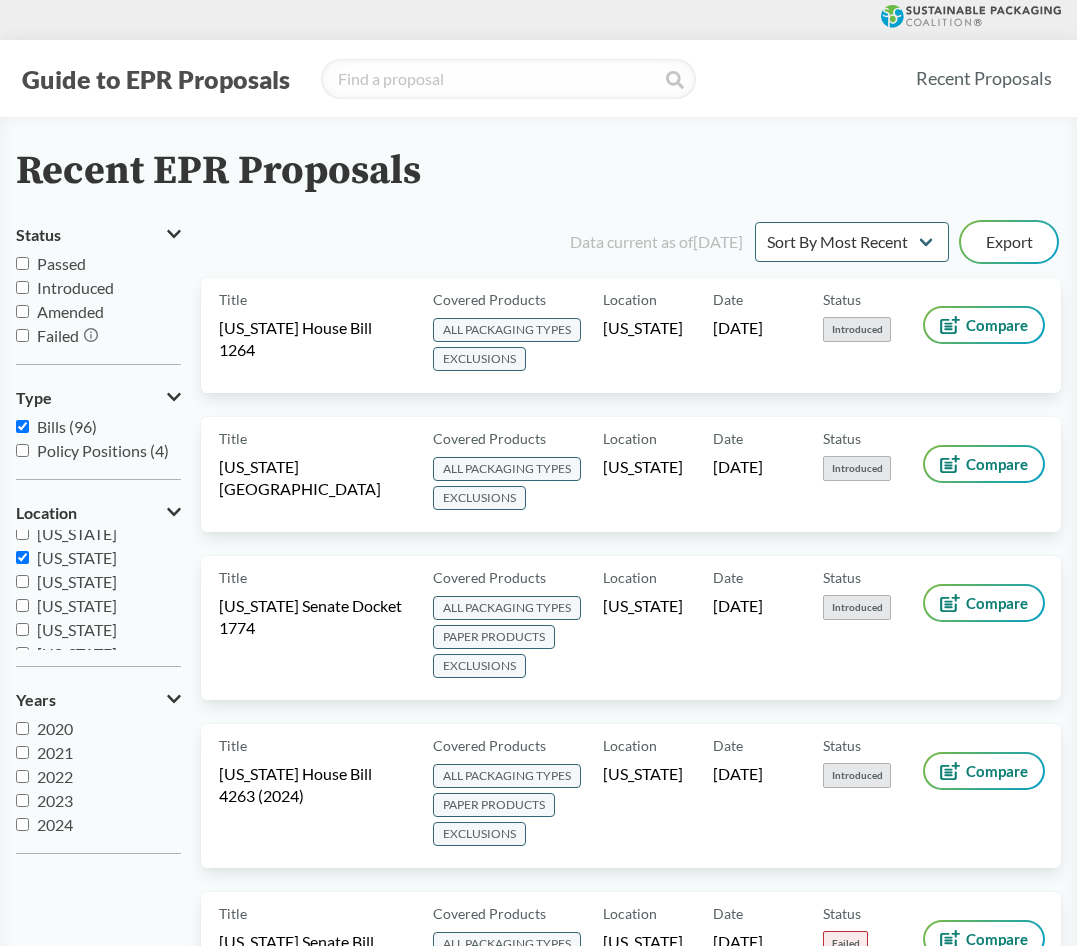 checkbox on "false" 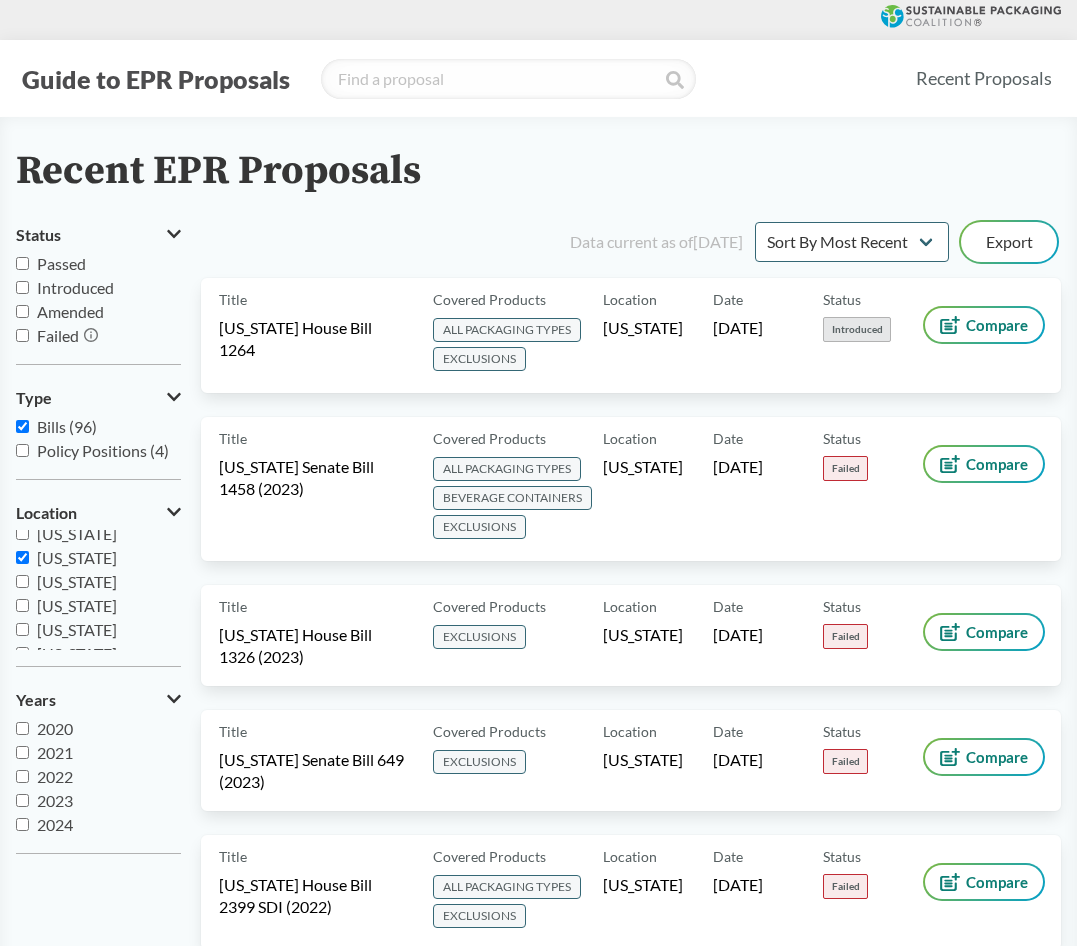 click on "Recent EPR Proposals" at bounding box center (538, 171) 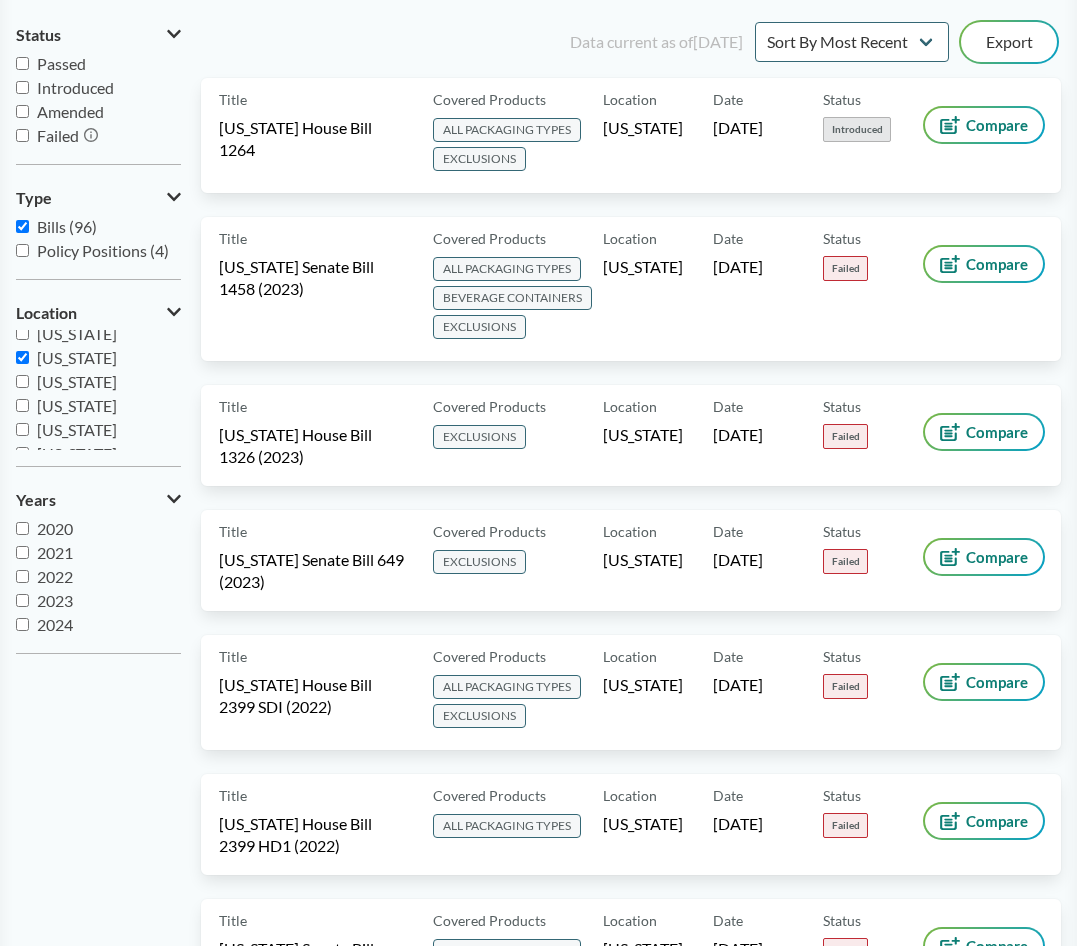 scroll, scrollTop: 0, scrollLeft: 0, axis: both 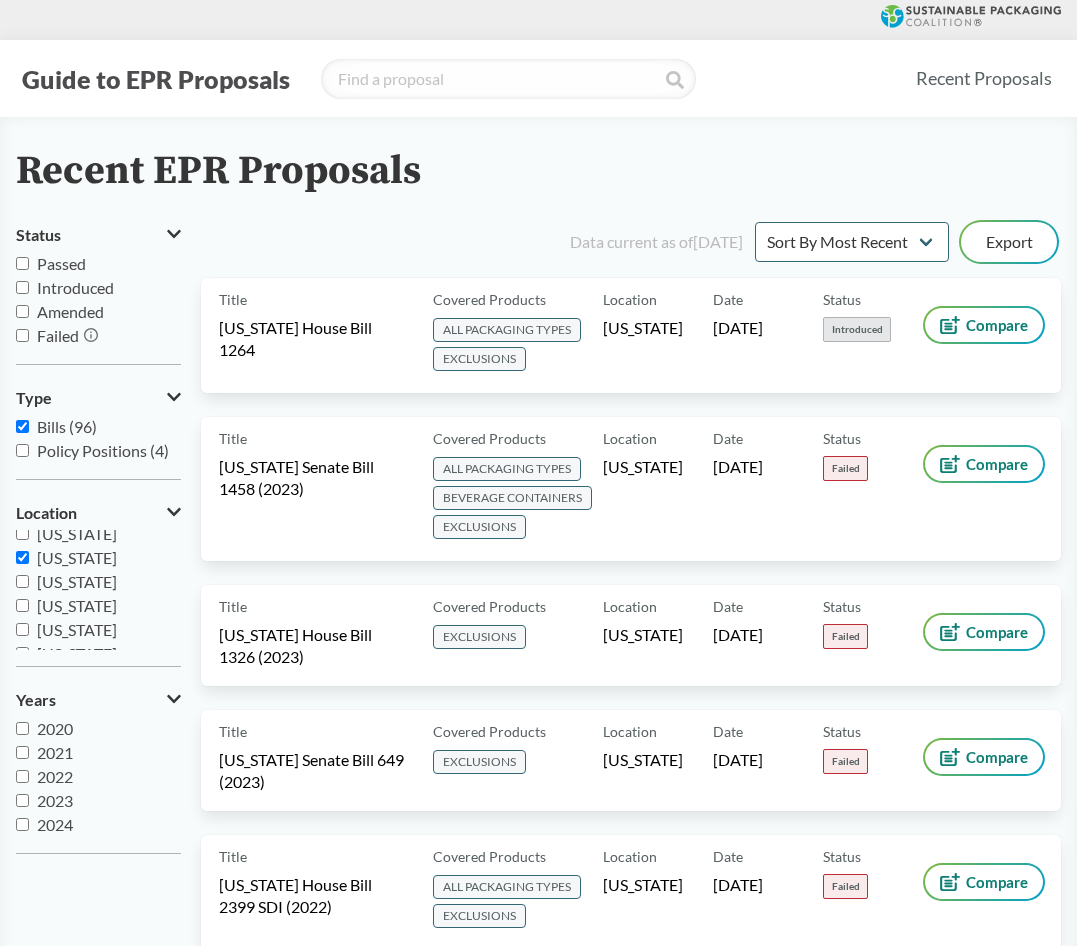 click on "Bills (96)" at bounding box center [98, 427] 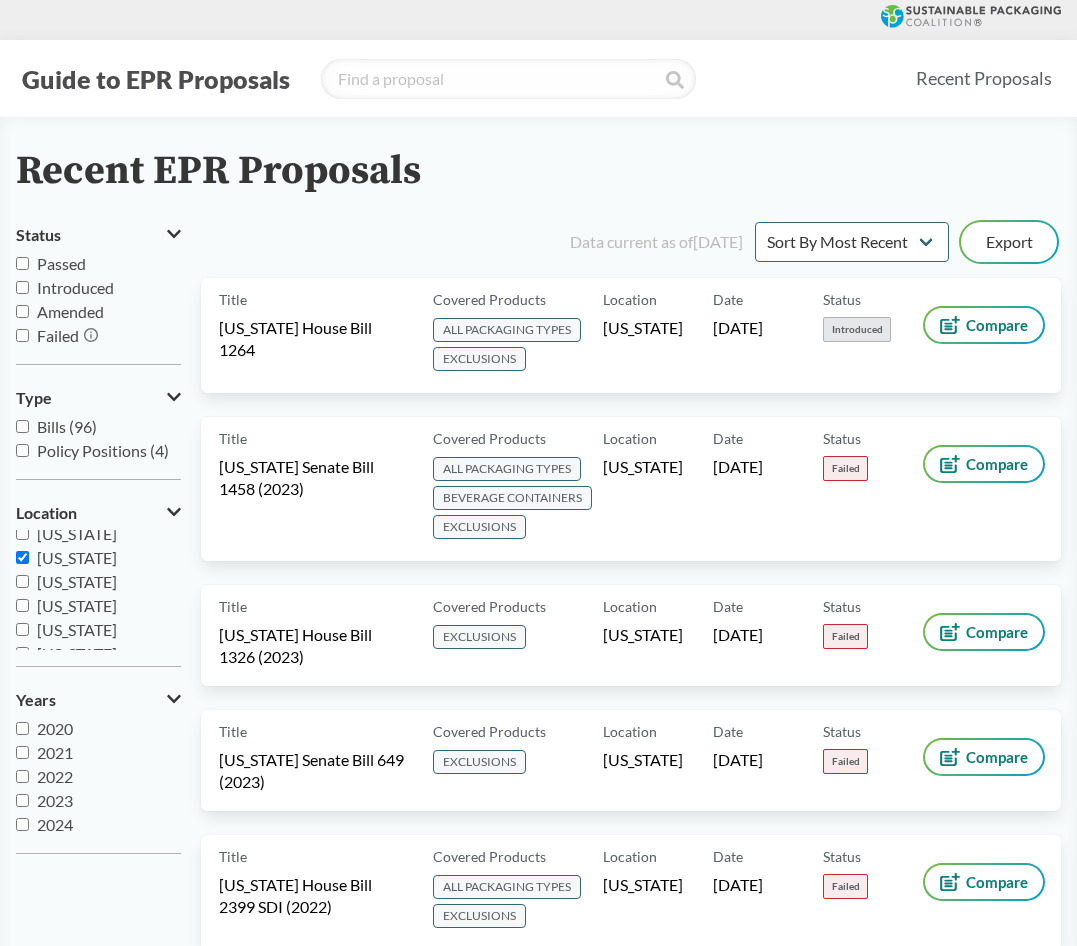 checkbox on "false" 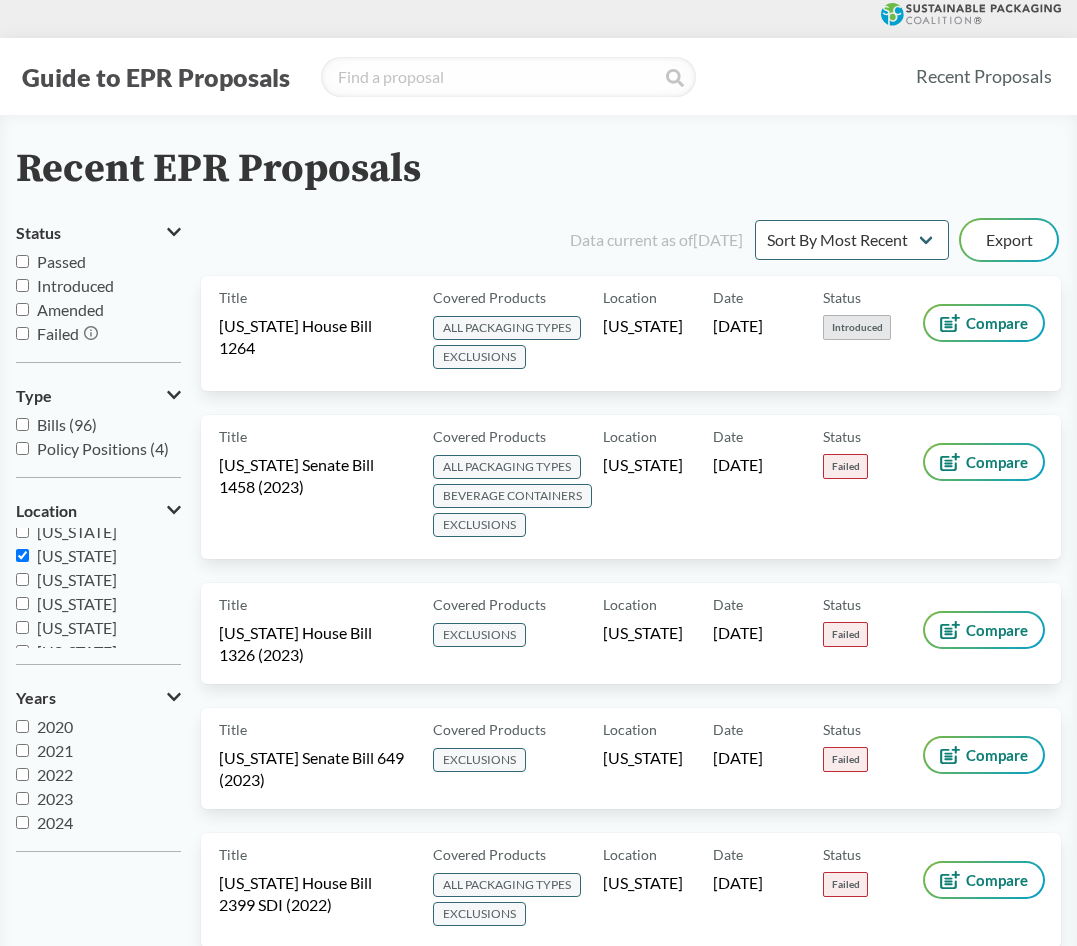 scroll, scrollTop: 0, scrollLeft: 0, axis: both 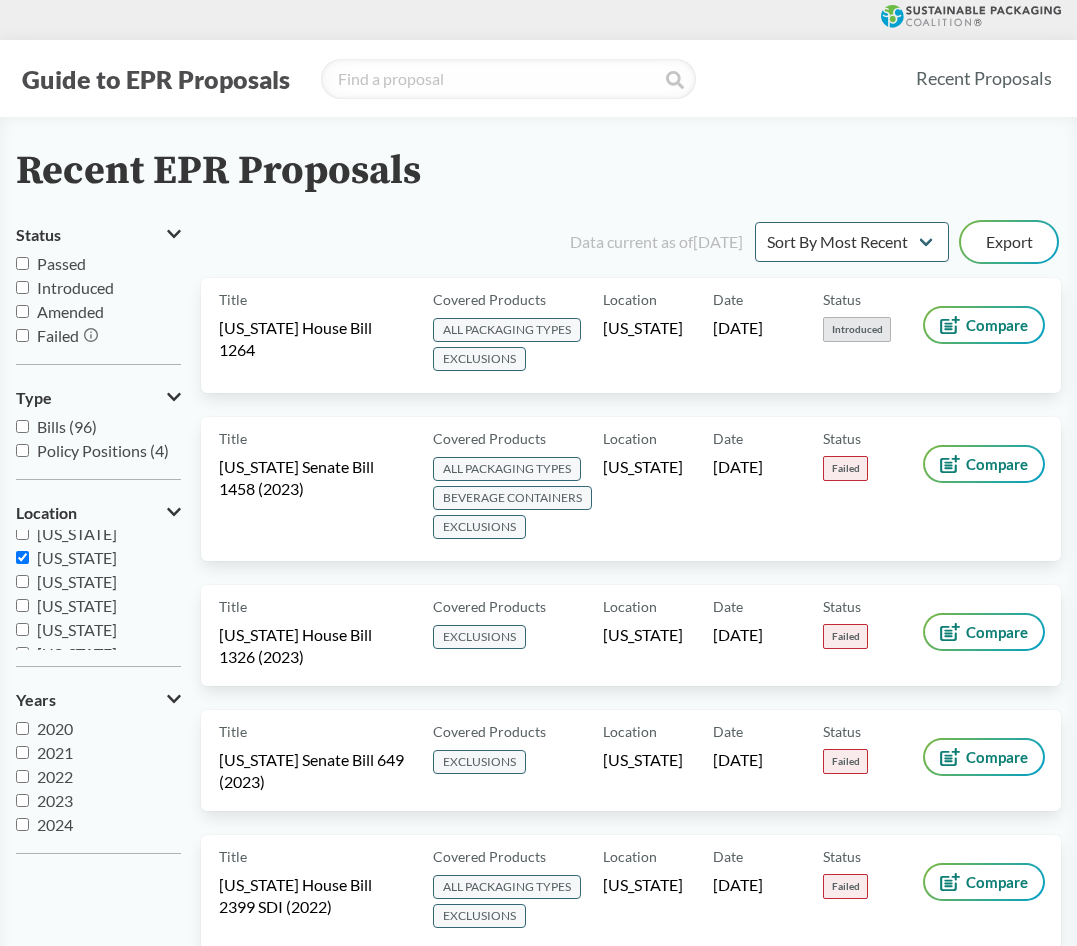 click on "[US_STATE]" at bounding box center (22, 557) 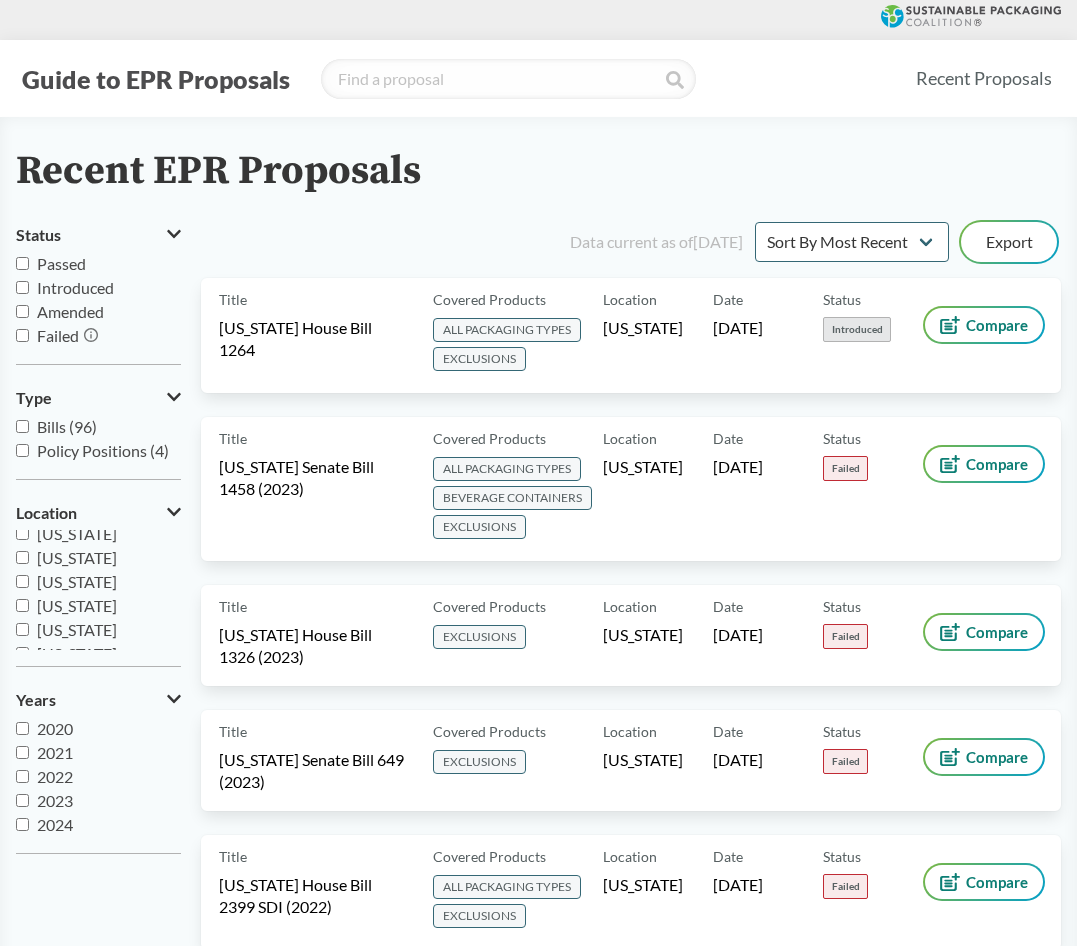 checkbox on "false" 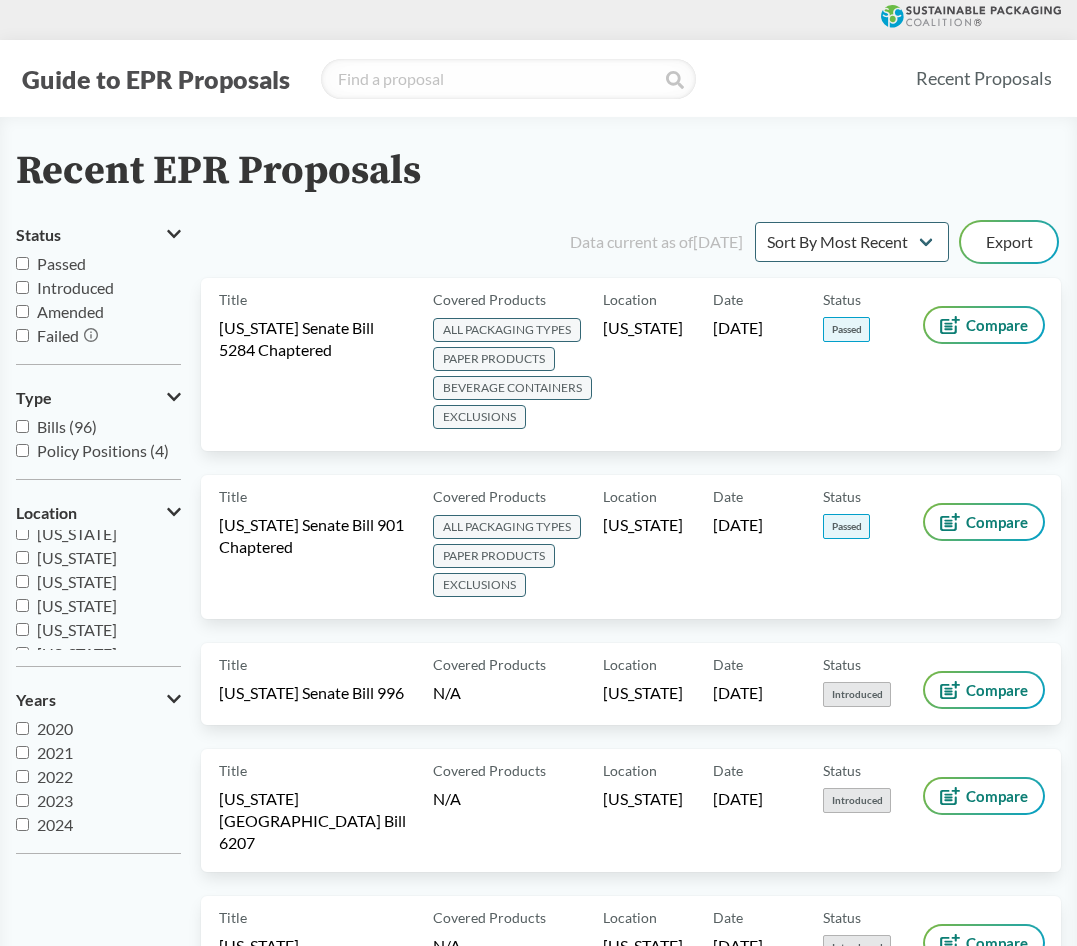 click on "Policy Positions (4)" at bounding box center [22, 450] 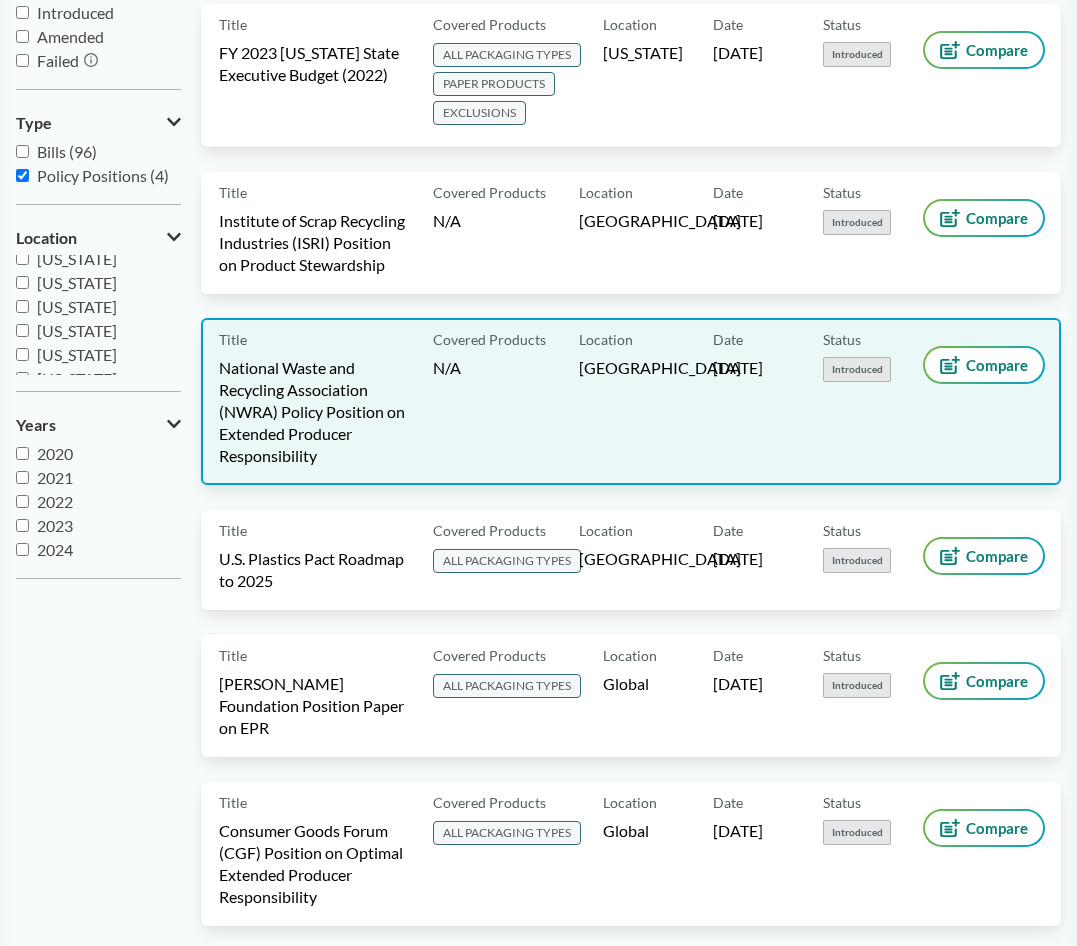 scroll, scrollTop: 0, scrollLeft: 0, axis: both 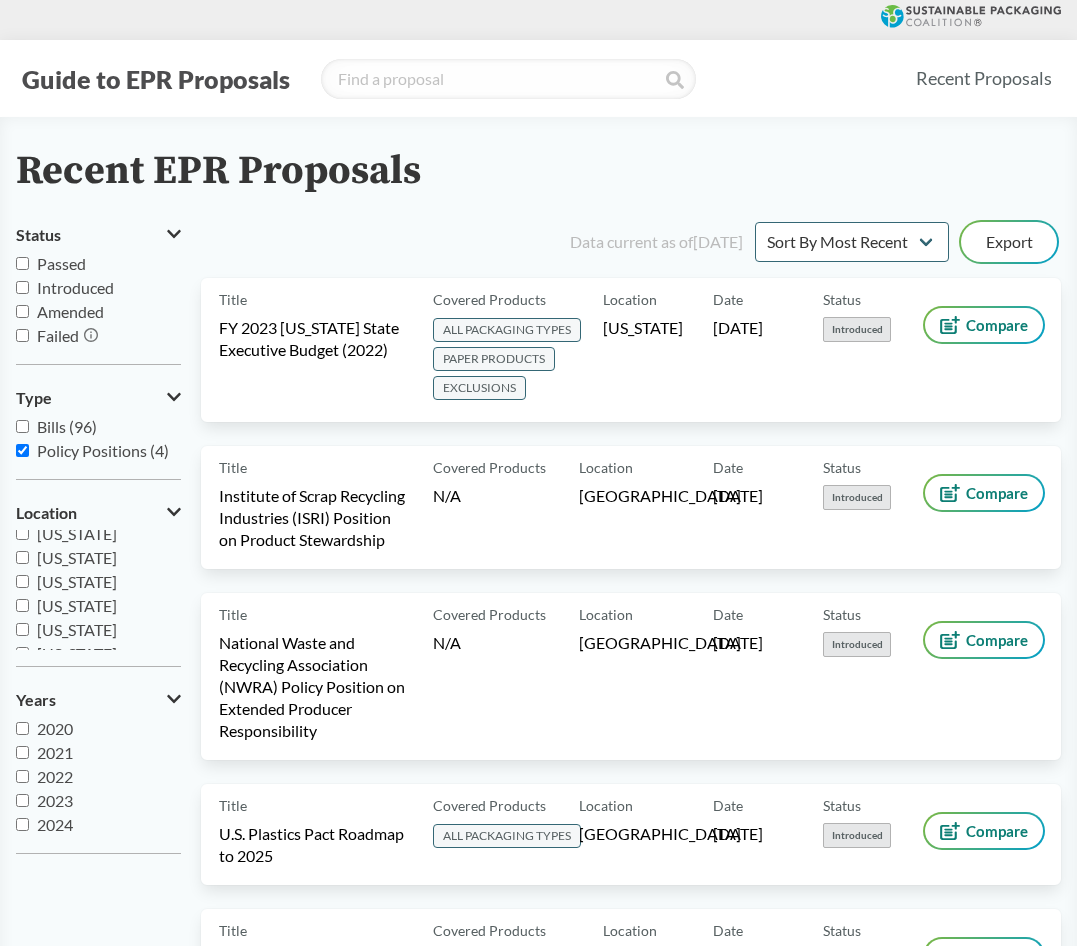 click on "Policy Positions (4)" at bounding box center [103, 450] 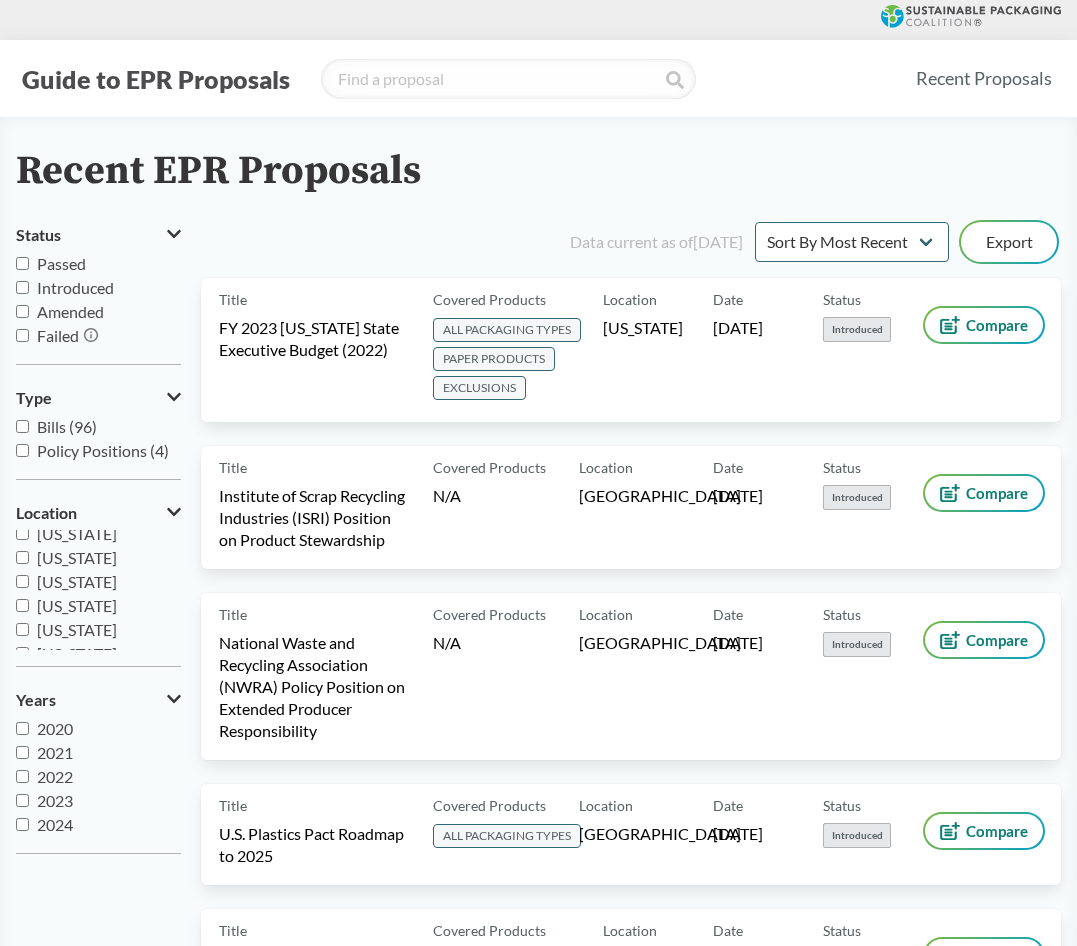checkbox on "false" 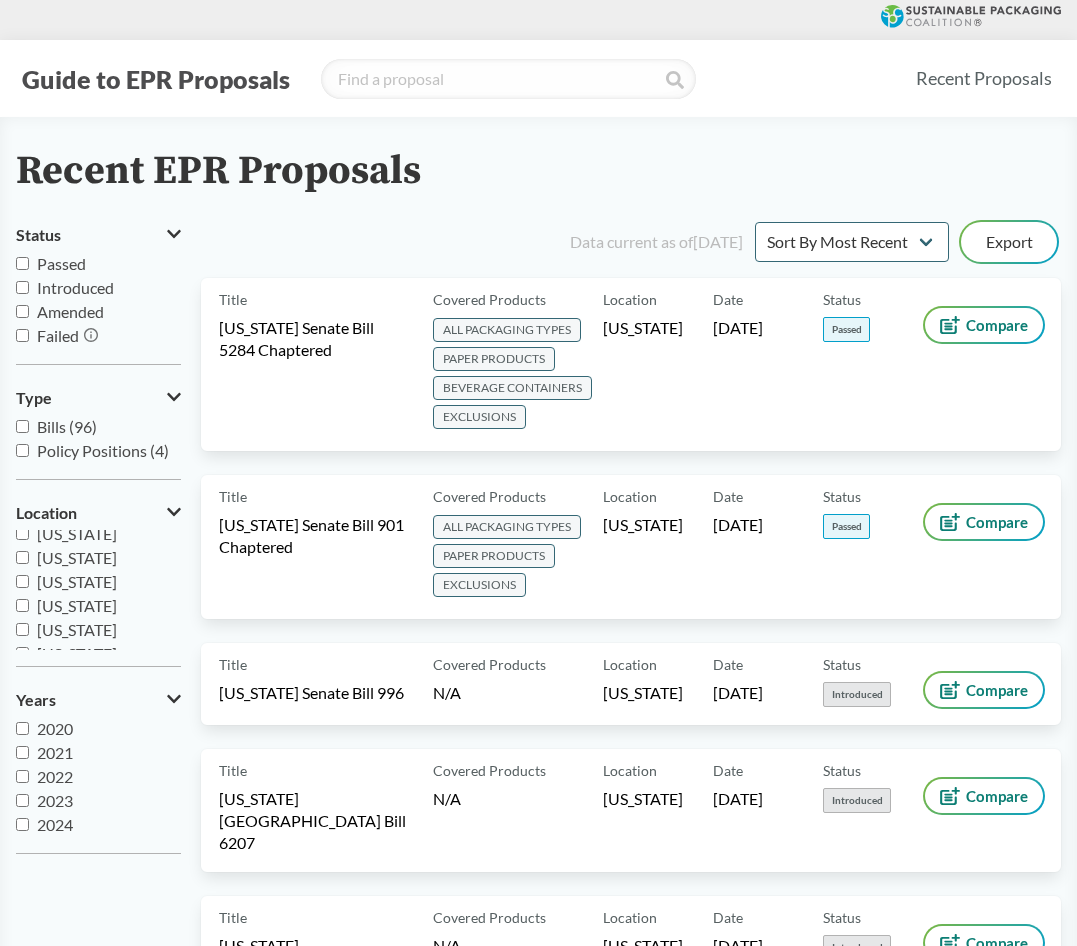 click on "Bills (96)" at bounding box center (67, 426) 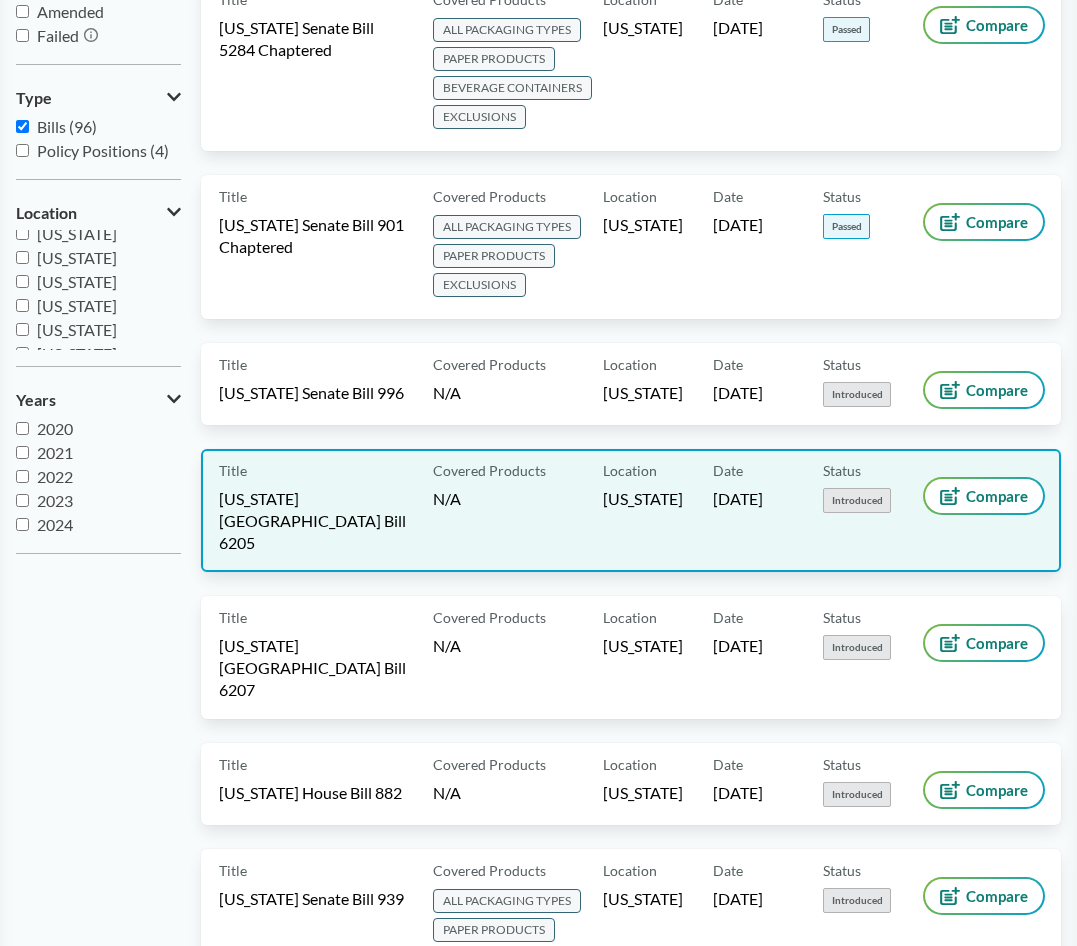scroll, scrollTop: 0, scrollLeft: 0, axis: both 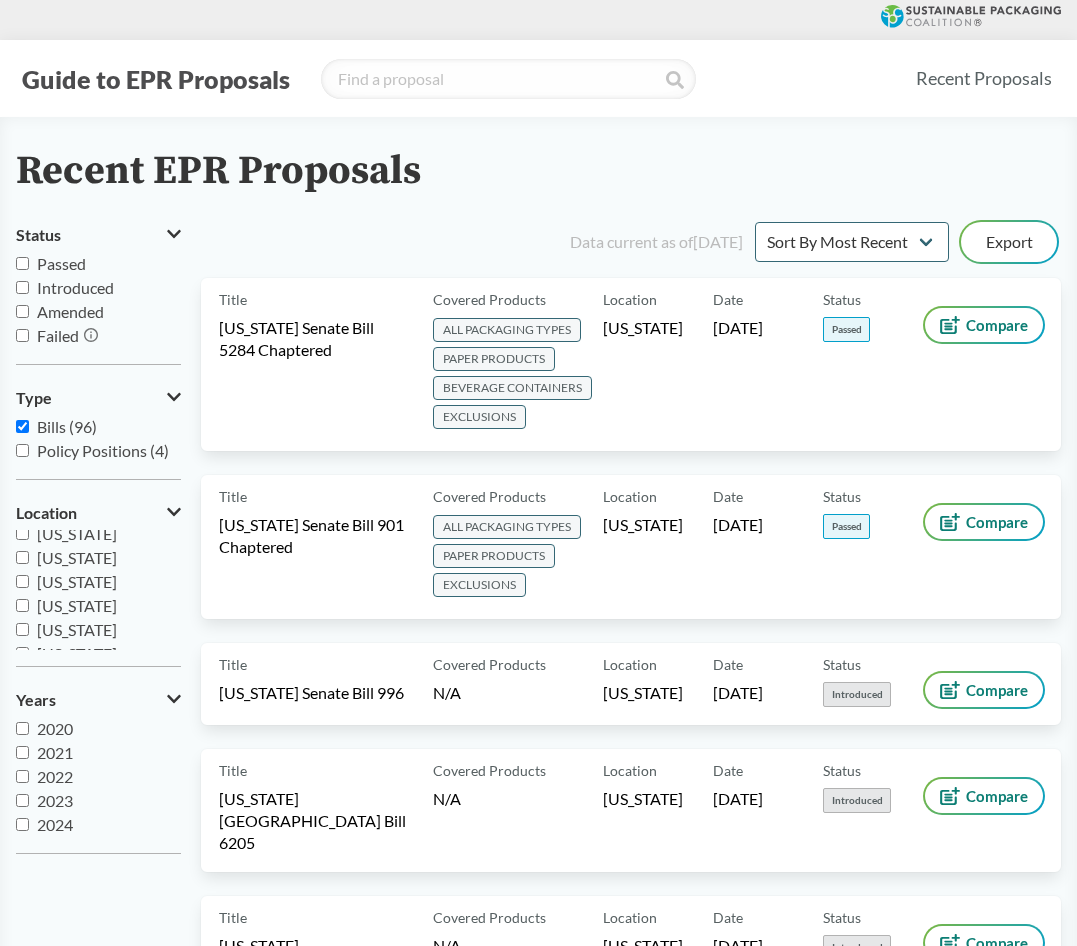 click on "Bills (96)" at bounding box center [67, 426] 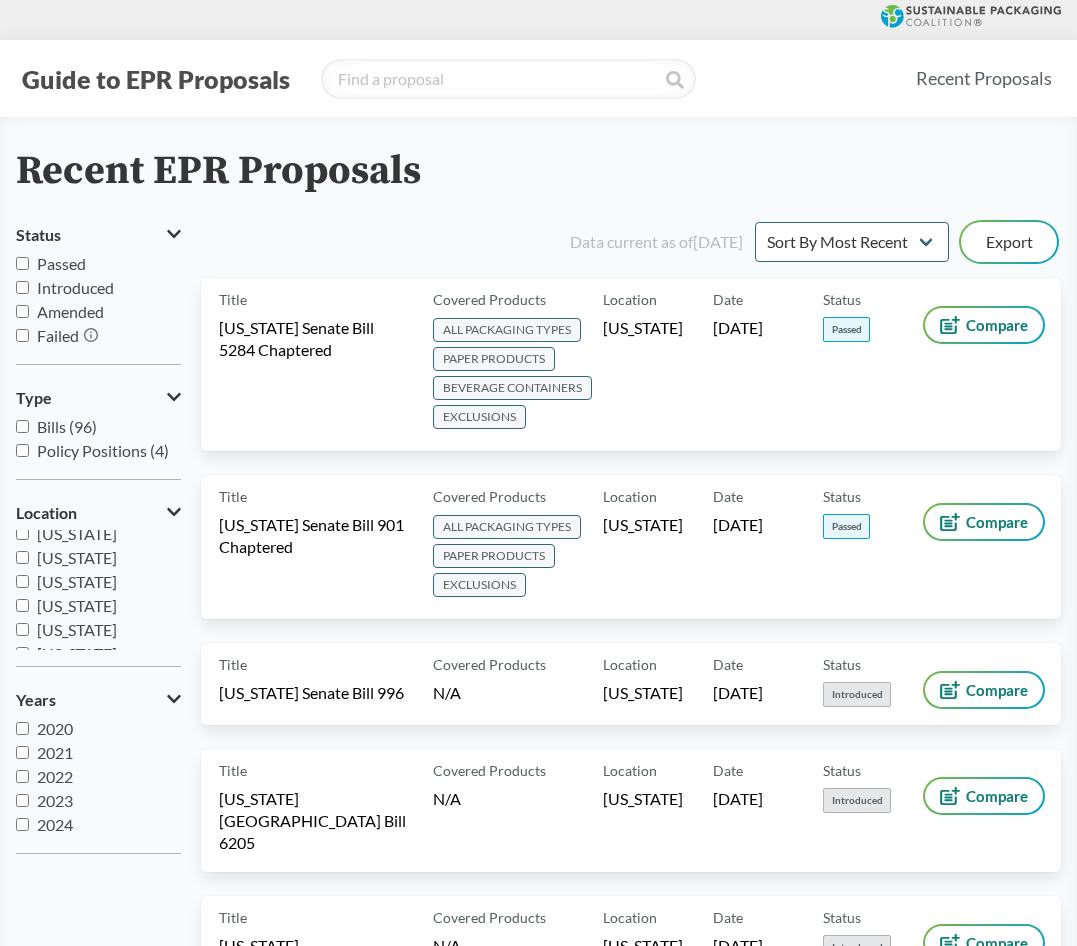 checkbox on "false" 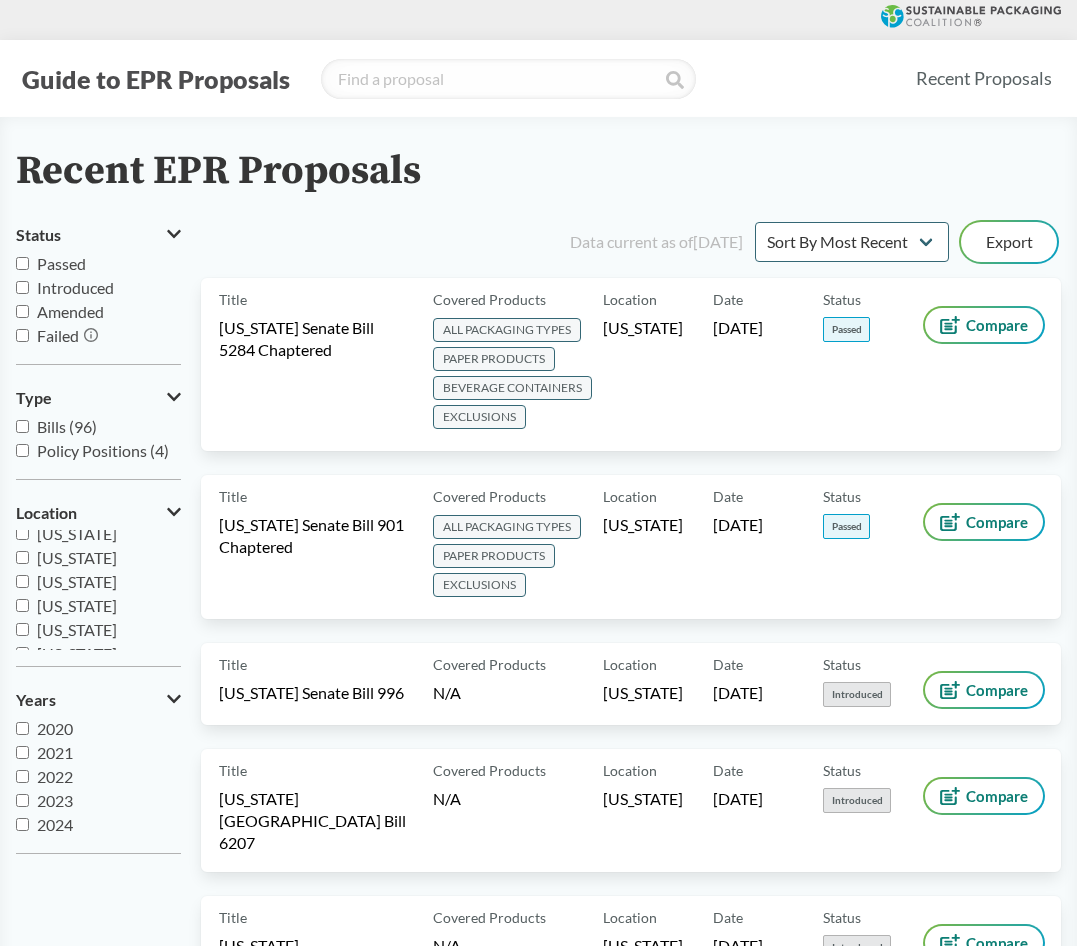 click on "[US_STATE]" at bounding box center (77, 557) 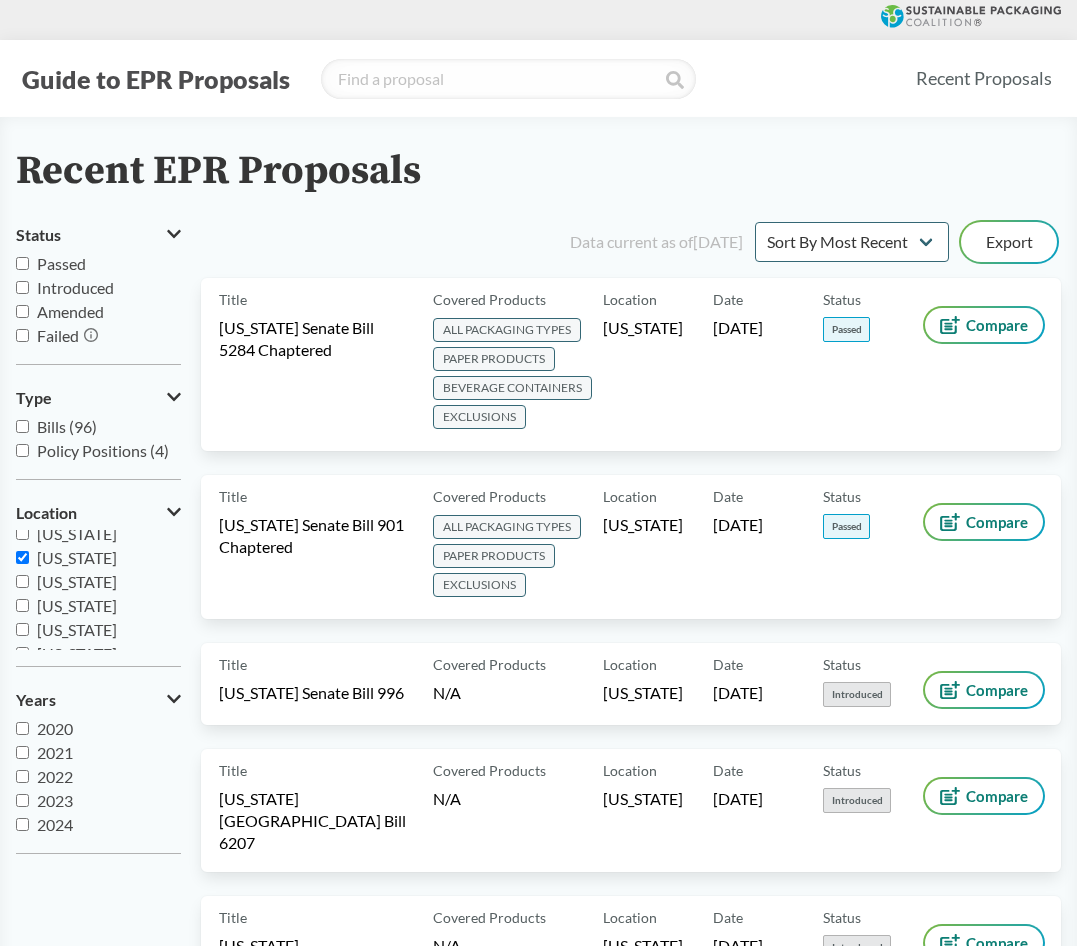 checkbox on "true" 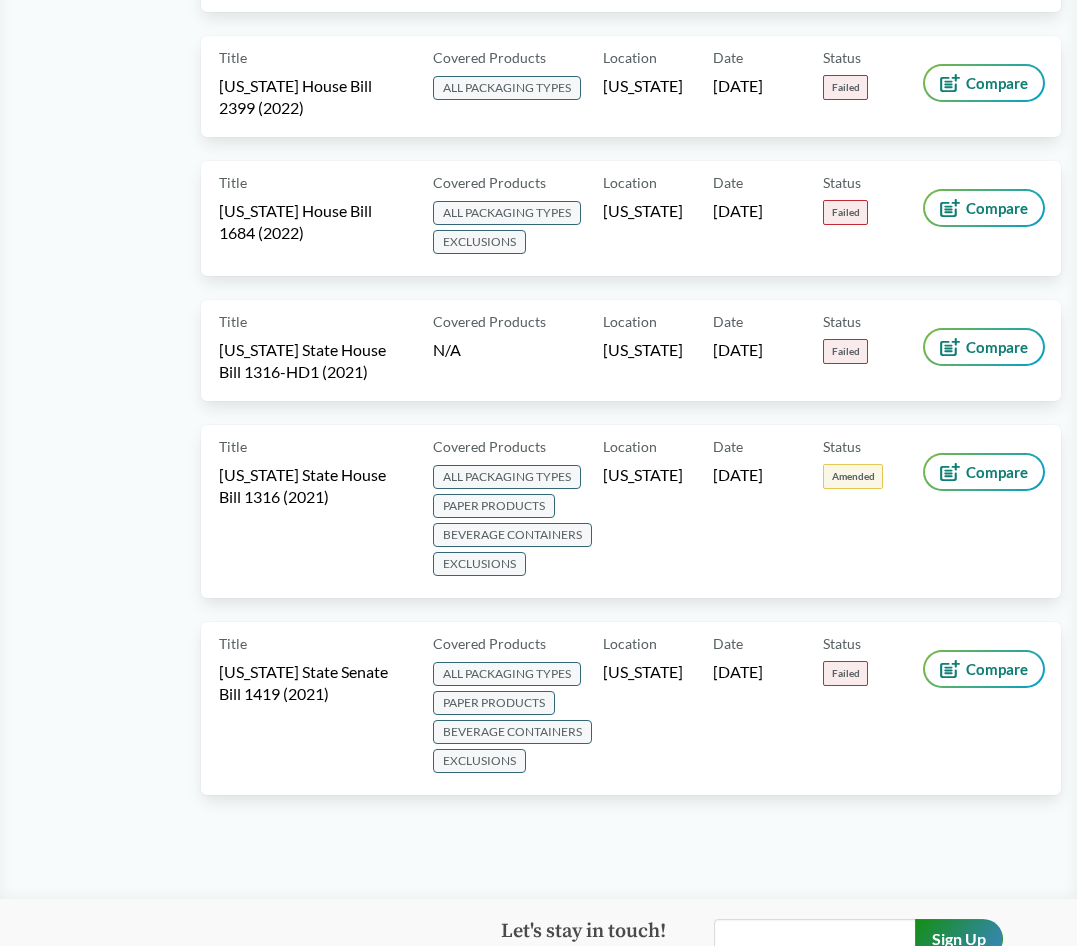 scroll, scrollTop: 1186, scrollLeft: 0, axis: vertical 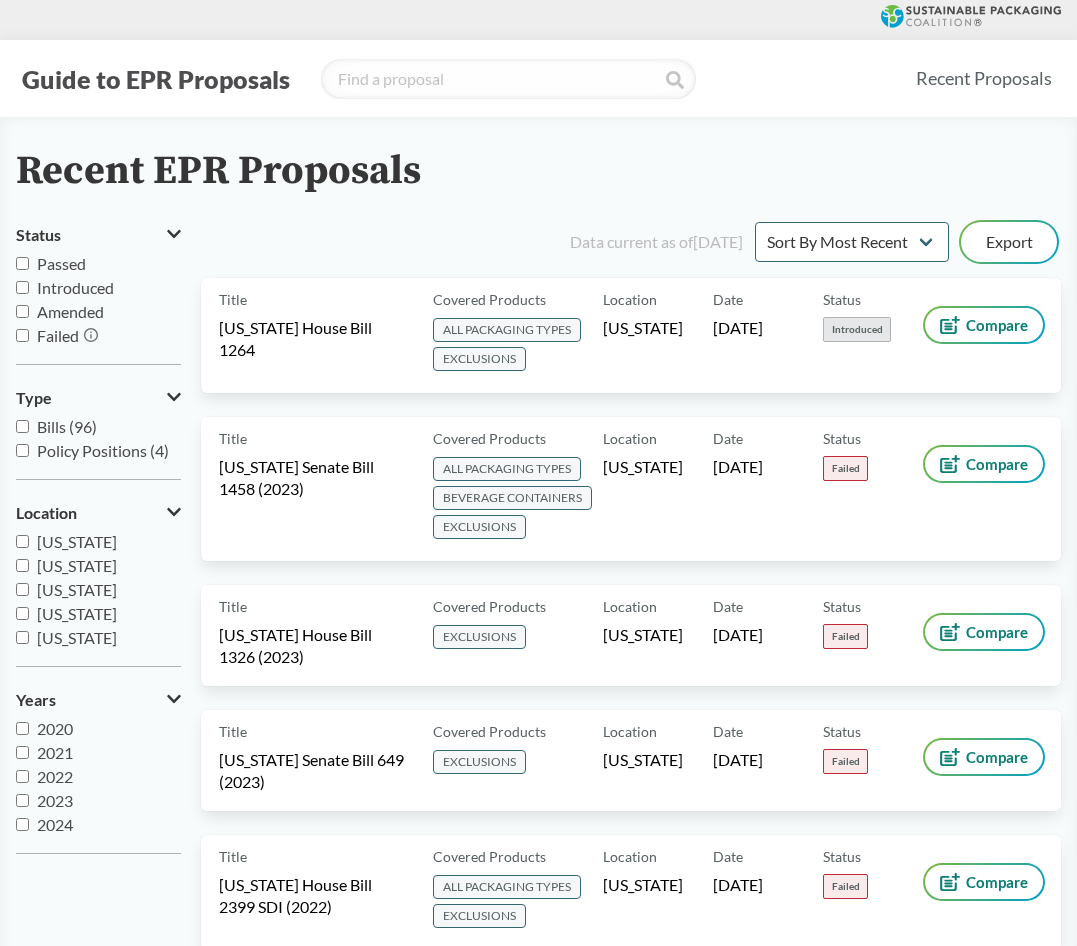 click on "[US_STATE]" at bounding box center [77, 637] 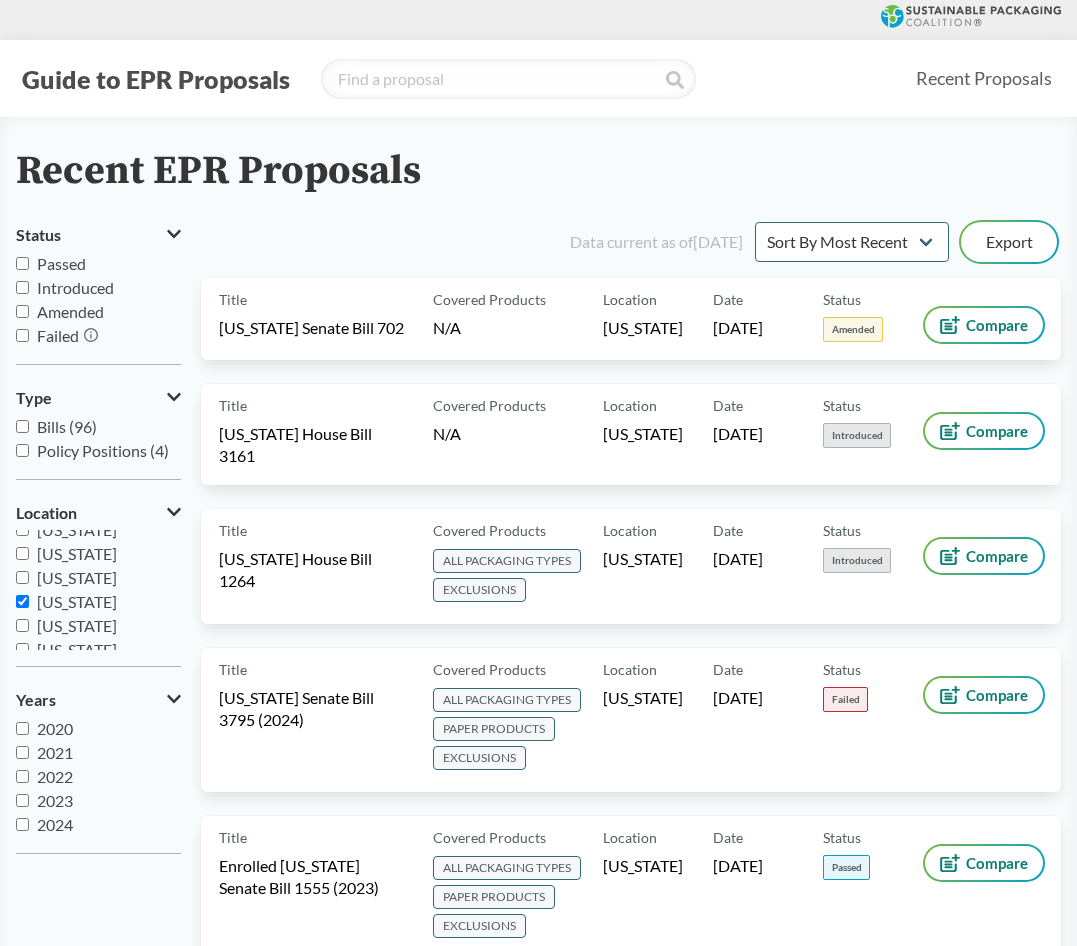 scroll, scrollTop: 100, scrollLeft: 0, axis: vertical 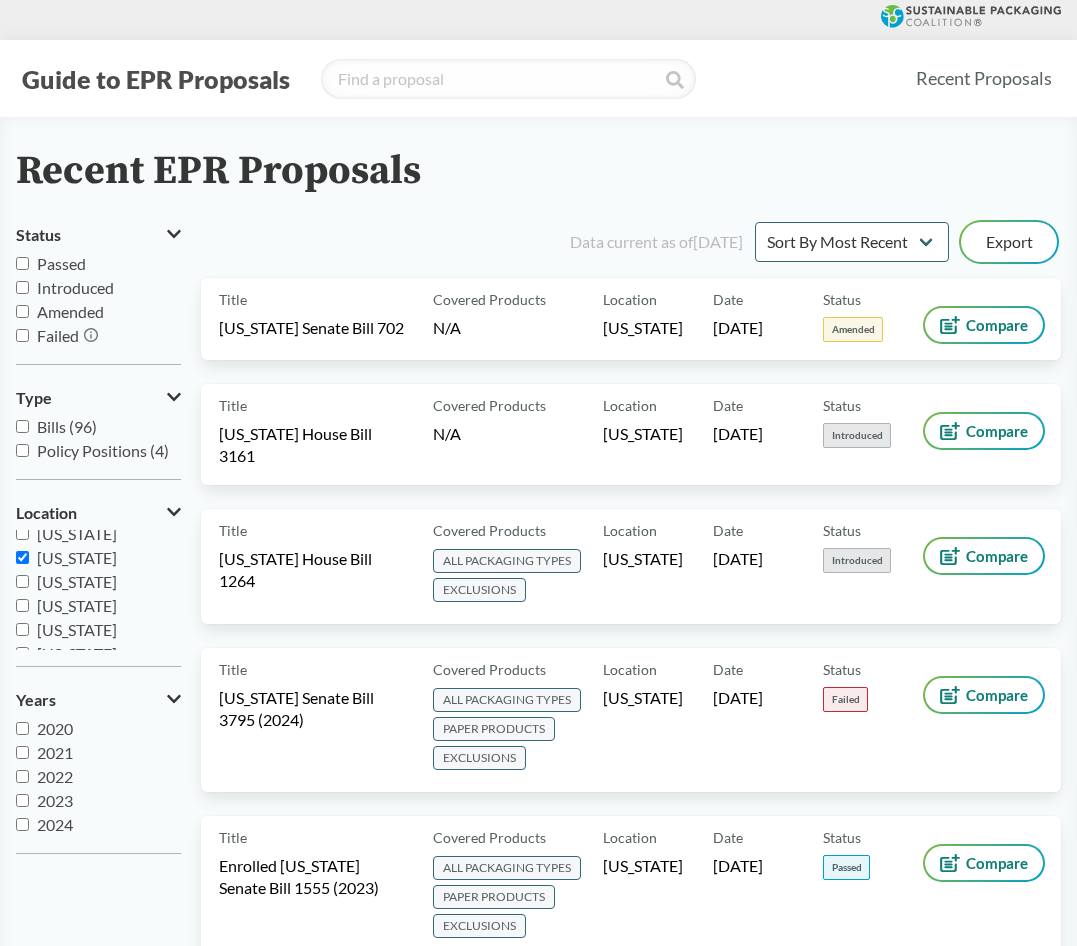 click on "[US_STATE]" at bounding box center (77, 557) 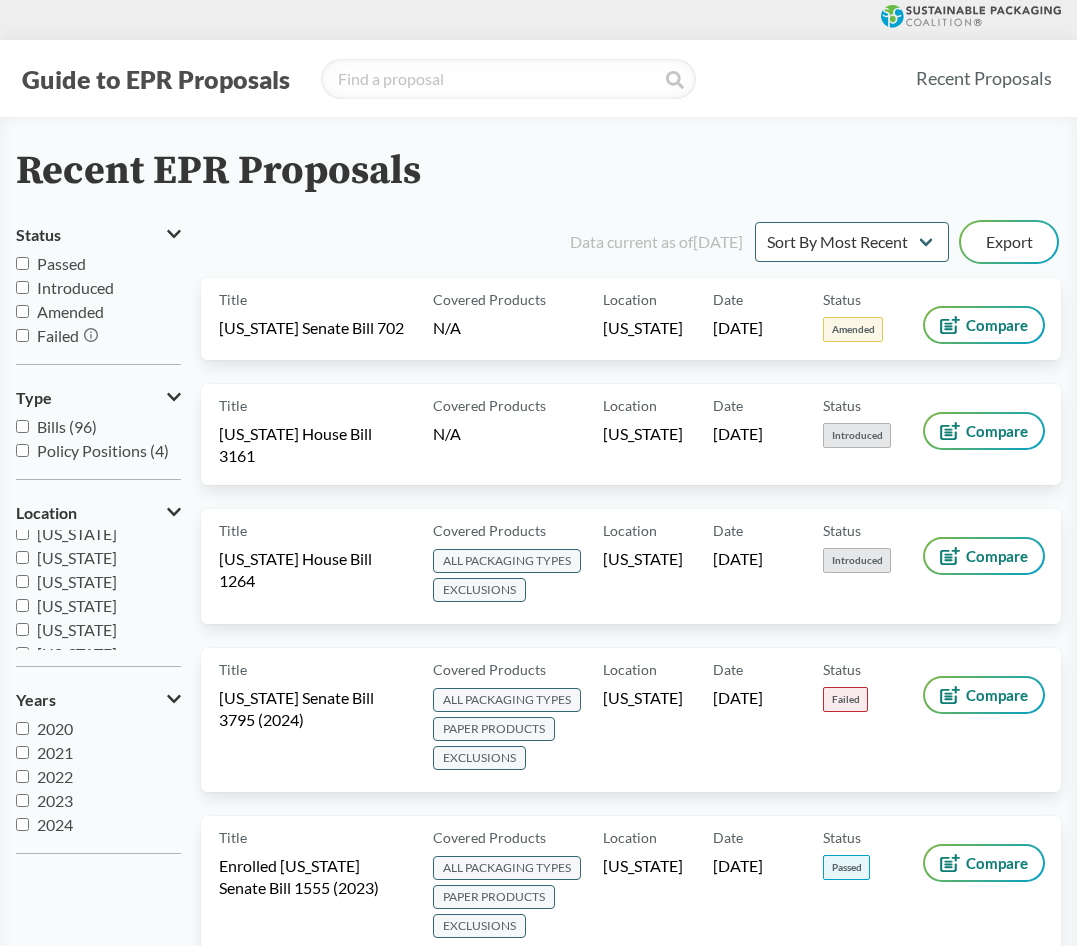 checkbox on "false" 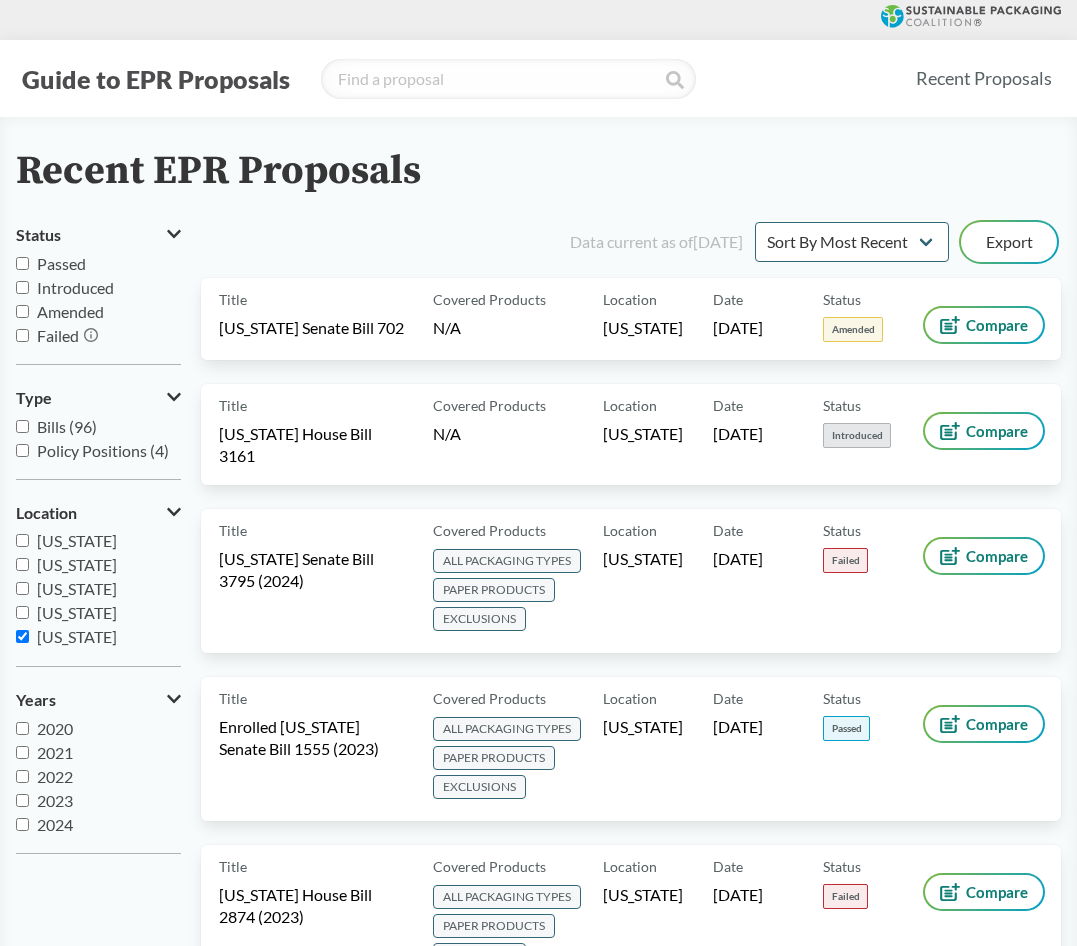scroll, scrollTop: 0, scrollLeft: 0, axis: both 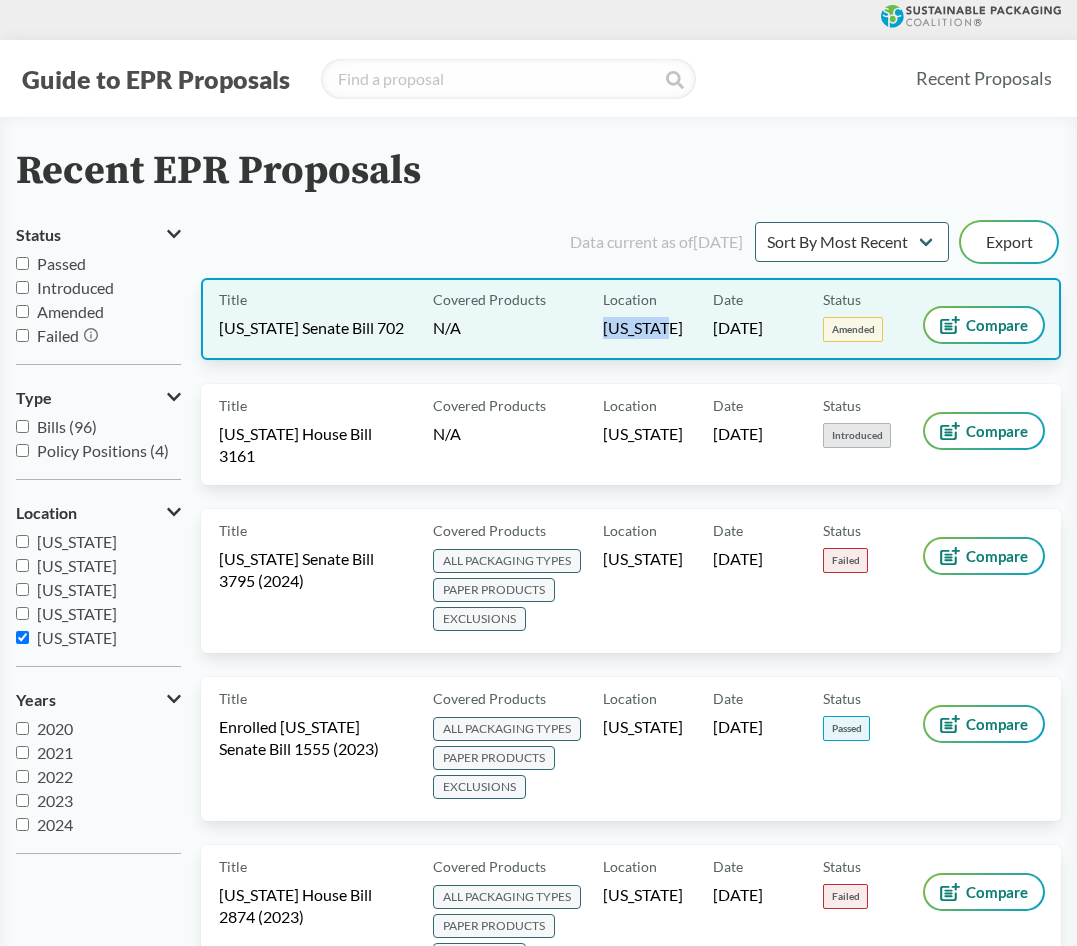 drag, startPoint x: 666, startPoint y: 334, endPoint x: 605, endPoint y: 333, distance: 61.008198 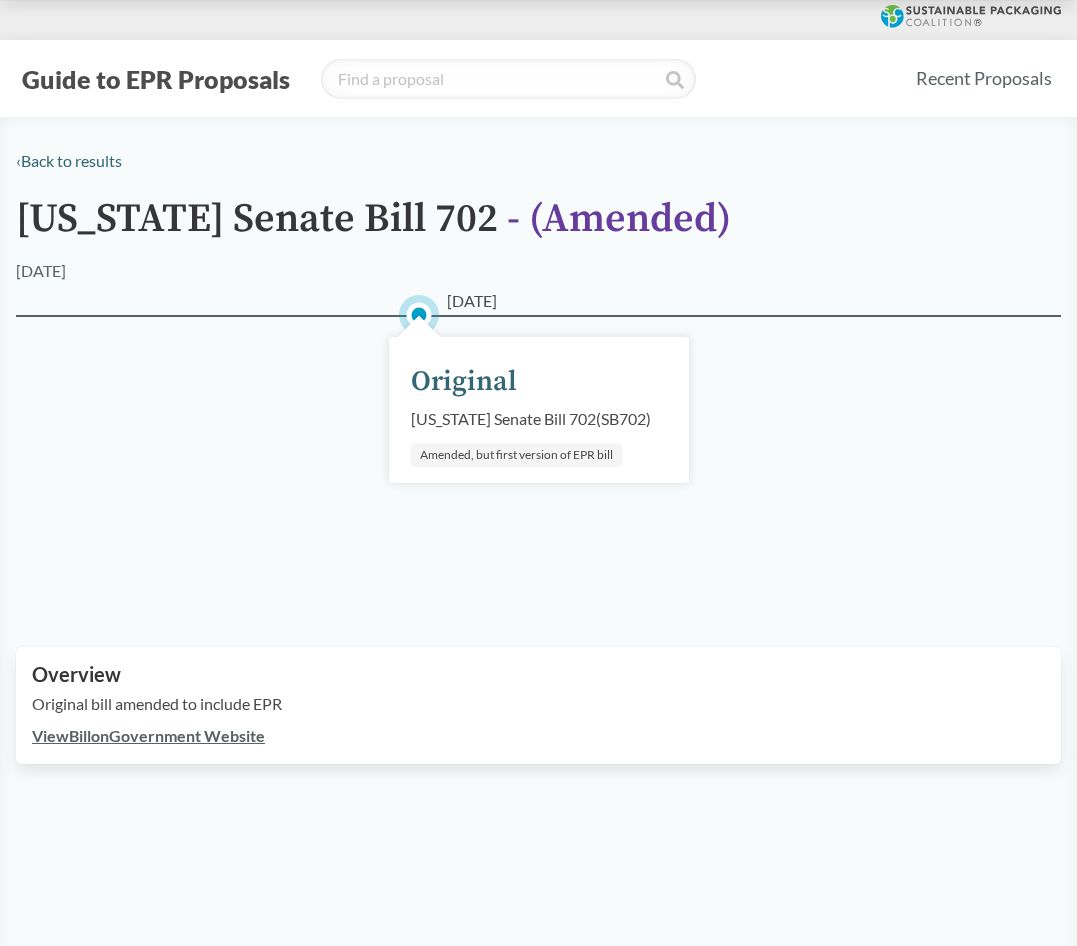 click on "[US_STATE] Senate Bill 702   - ( Amended )" at bounding box center (373, 228) 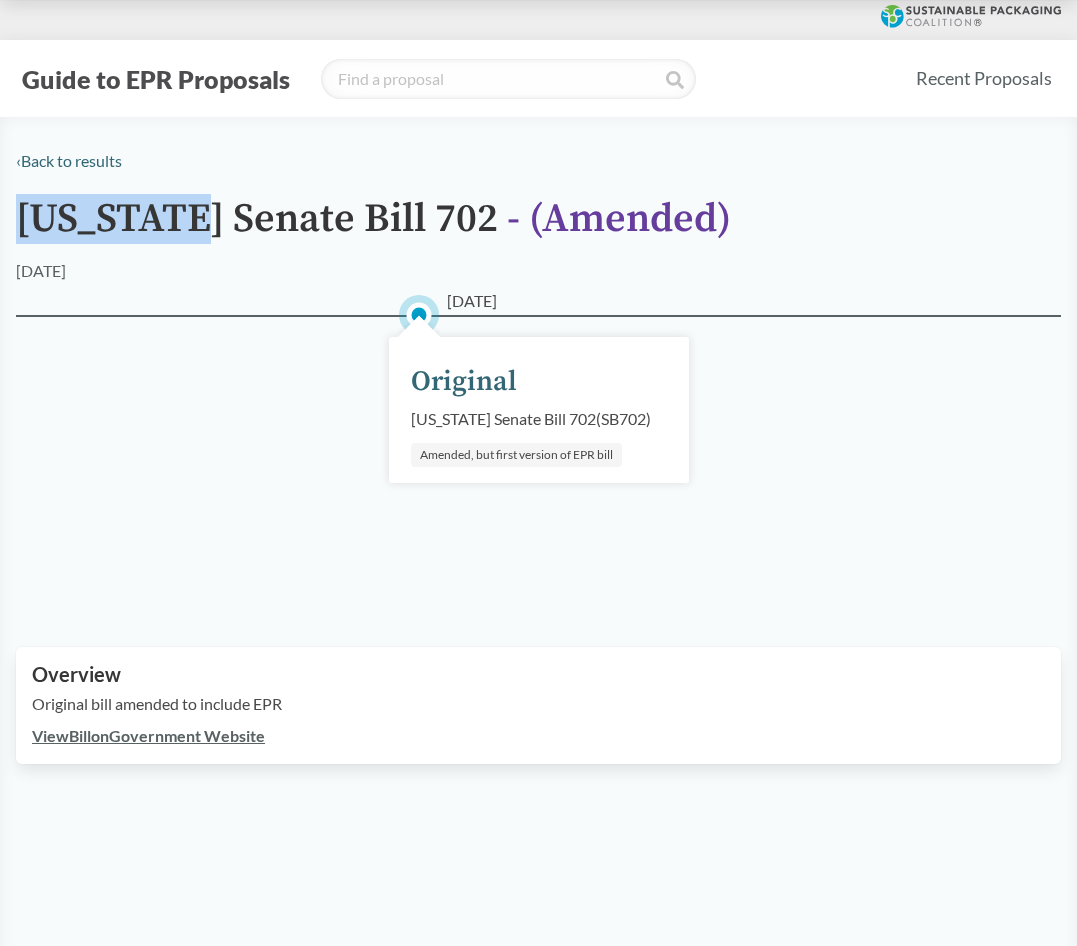 click on "[US_STATE] Senate Bill 702   - ( Amended )" at bounding box center [373, 228] 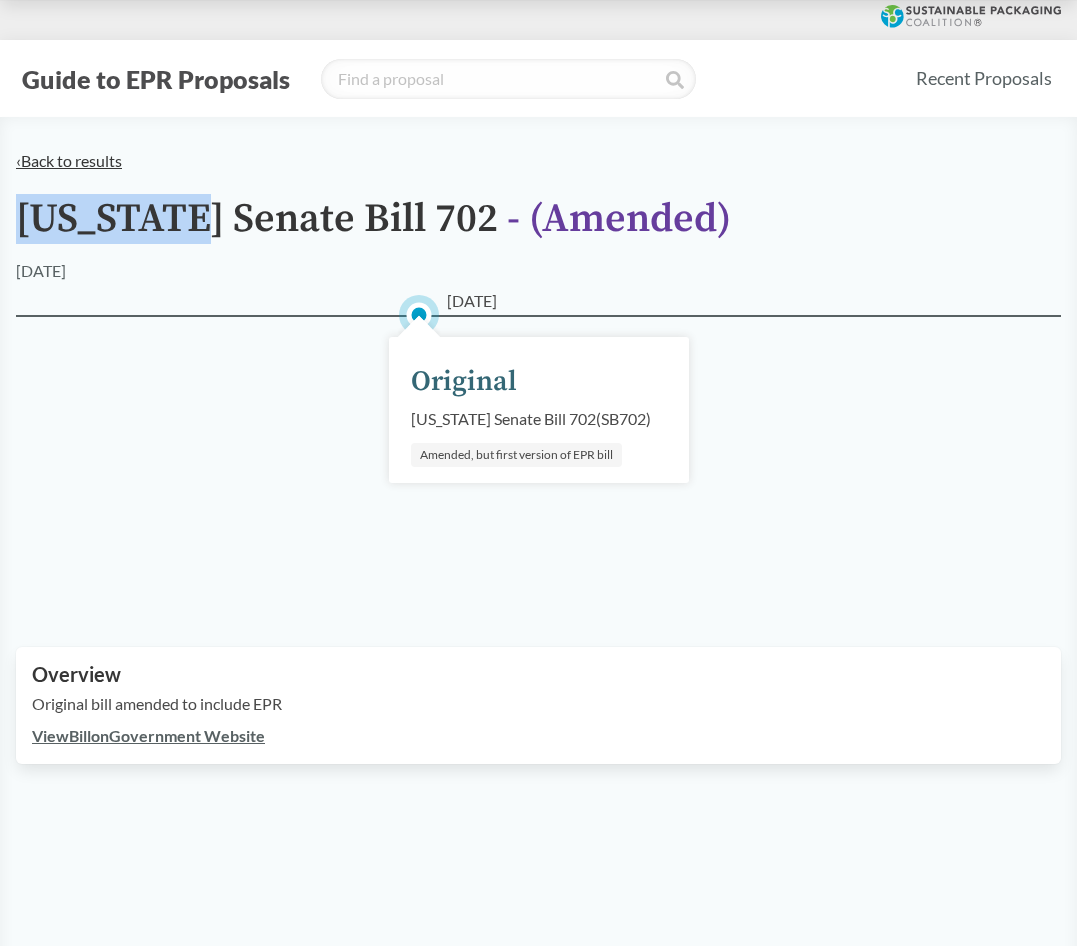 click on "‹  Back to results" at bounding box center (69, 160) 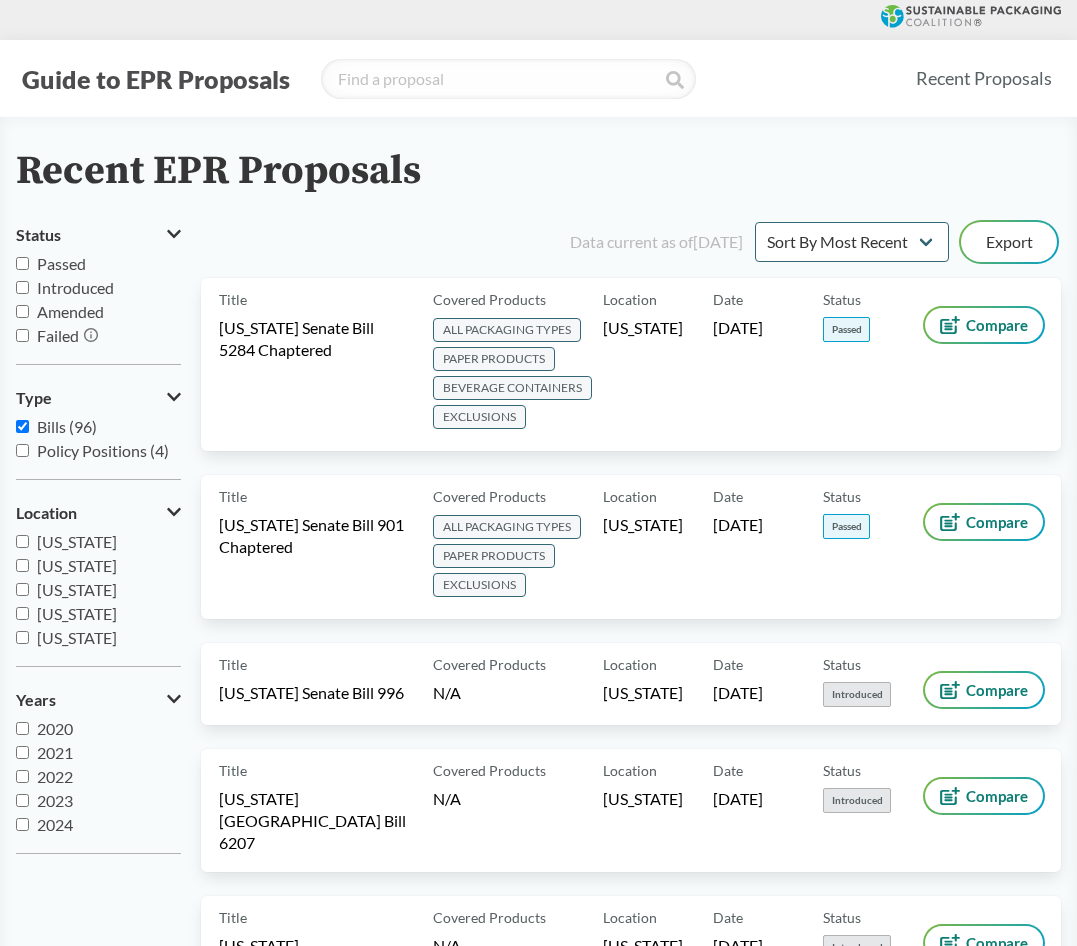 click on "[US_STATE]" at bounding box center (77, 637) 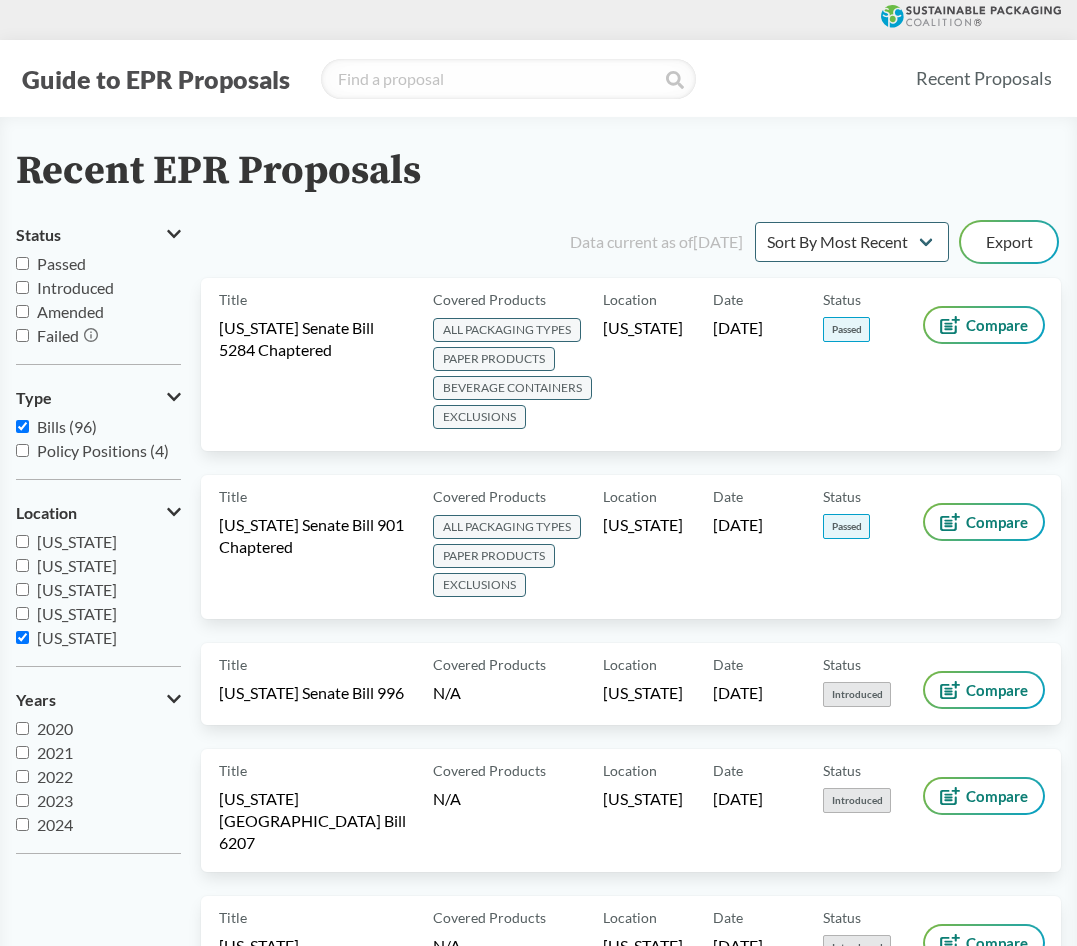 checkbox on "true" 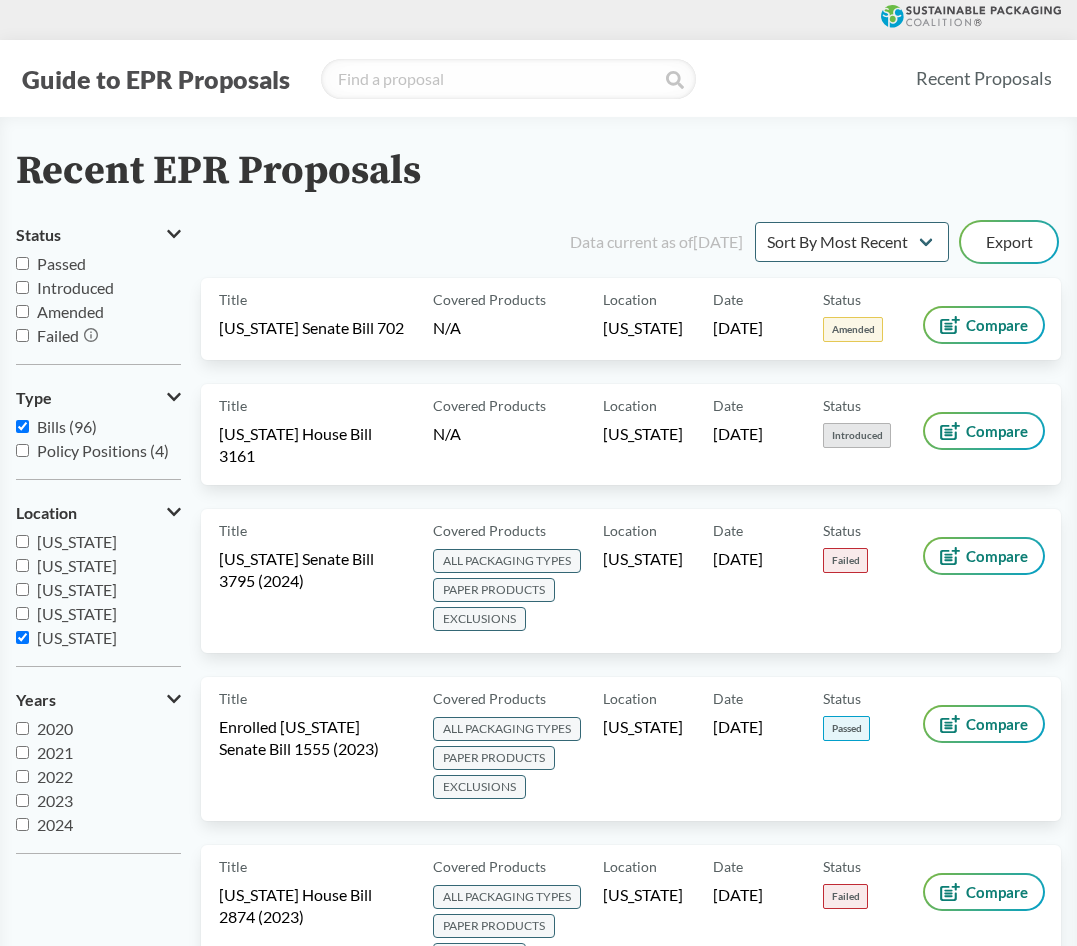 click on "Bills (96)" at bounding box center (67, 426) 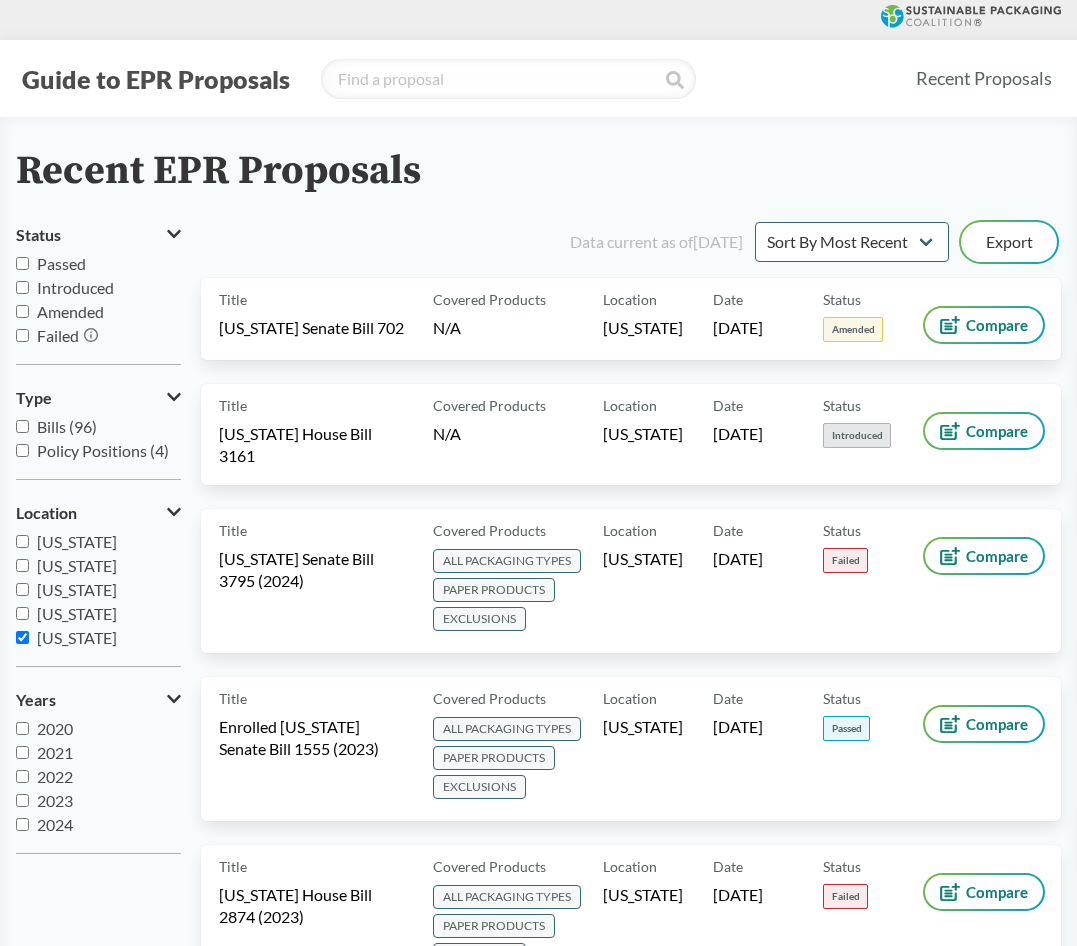 checkbox on "false" 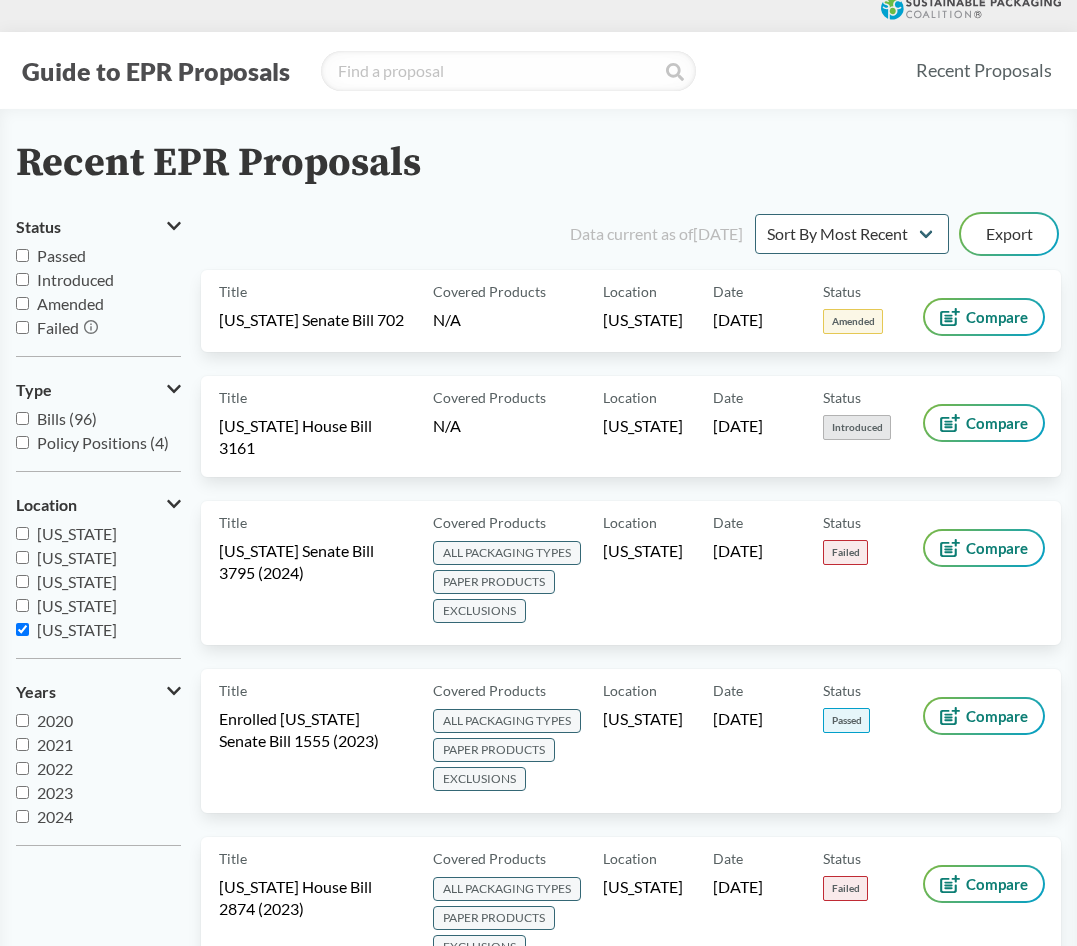 scroll, scrollTop: 0, scrollLeft: 0, axis: both 